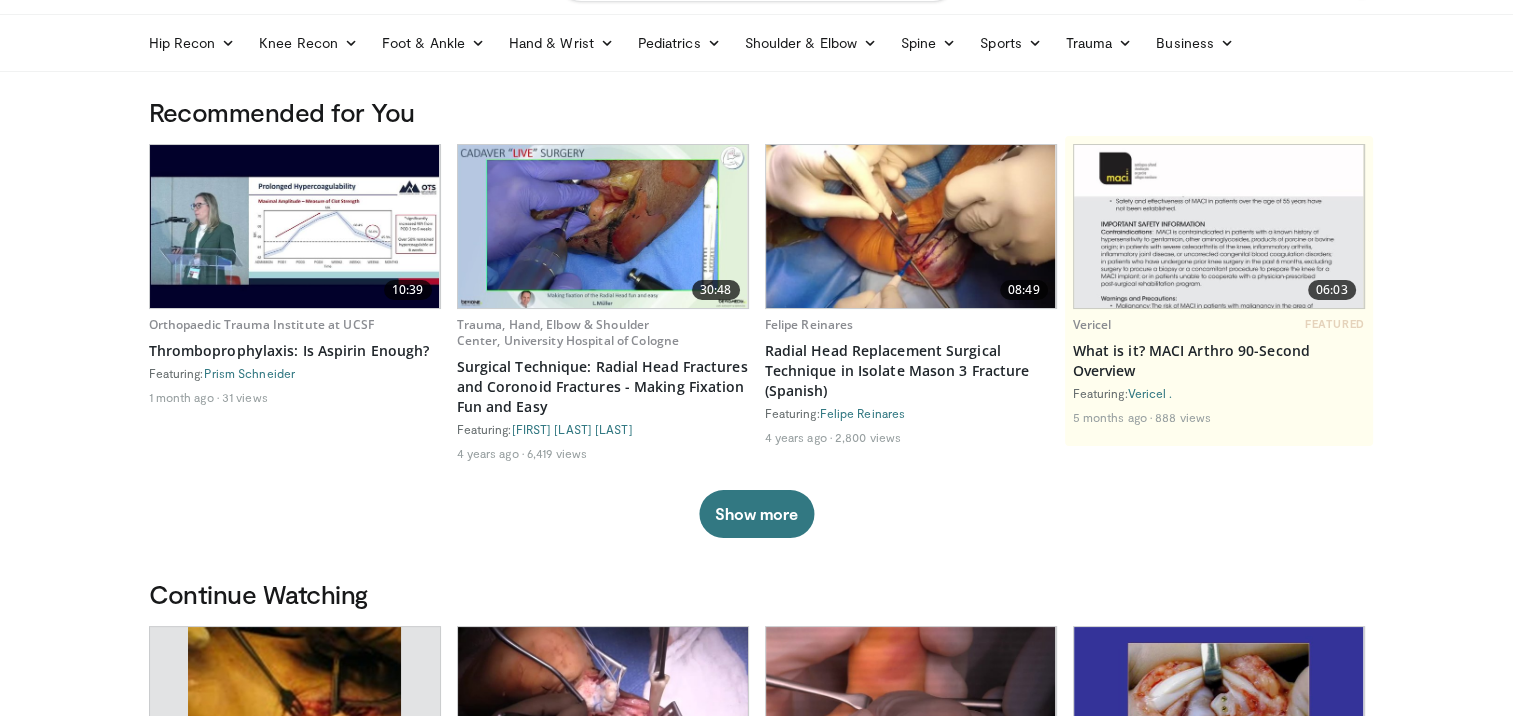 scroll, scrollTop: 0, scrollLeft: 0, axis: both 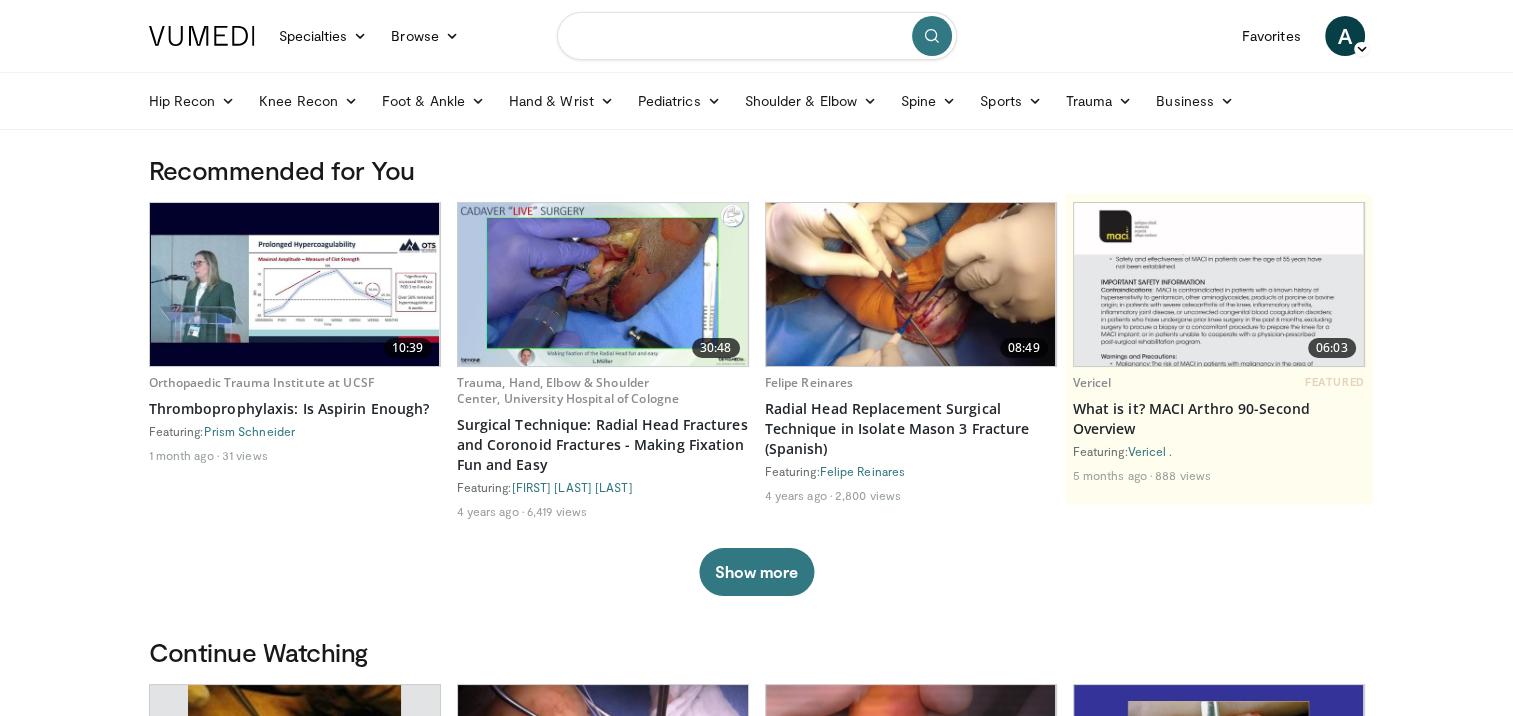 click at bounding box center (757, 36) 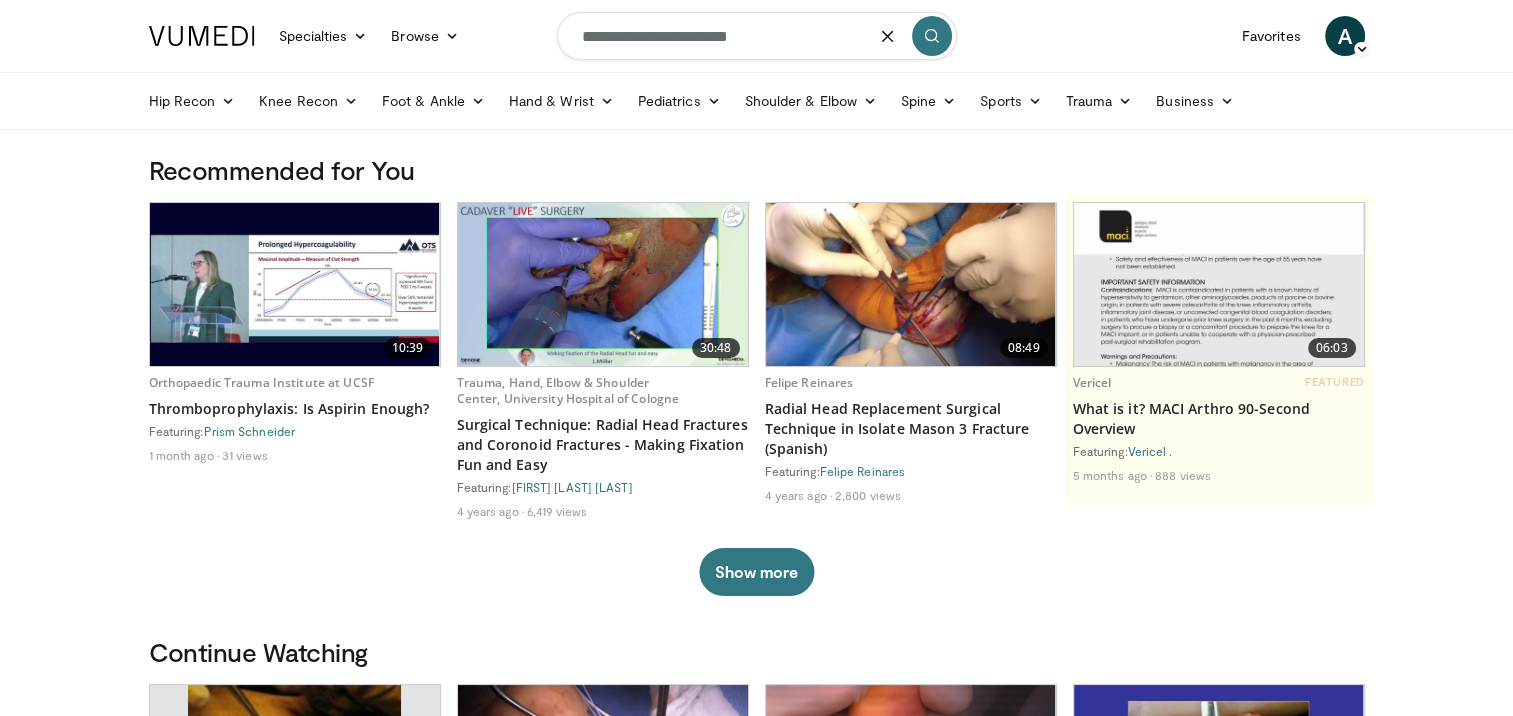 type on "**********" 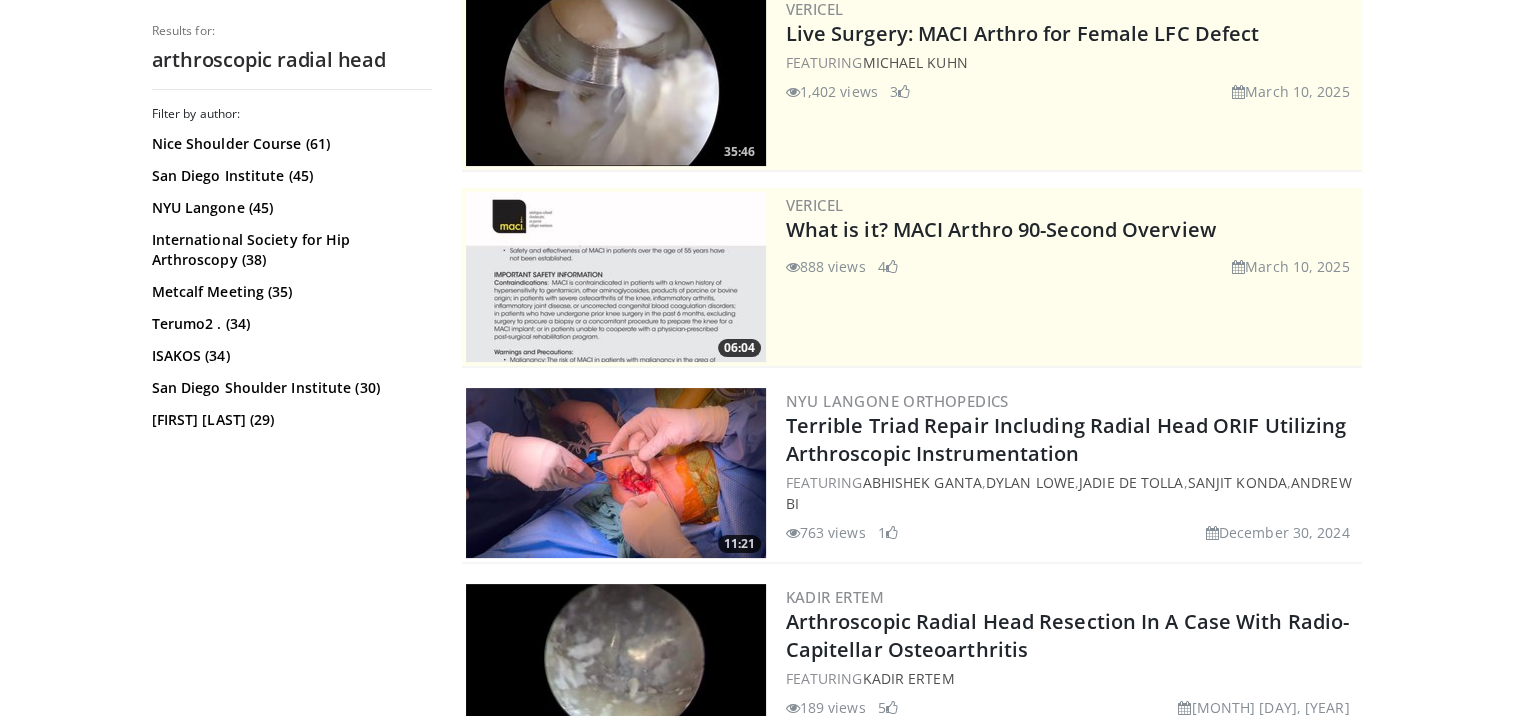 scroll, scrollTop: 400, scrollLeft: 0, axis: vertical 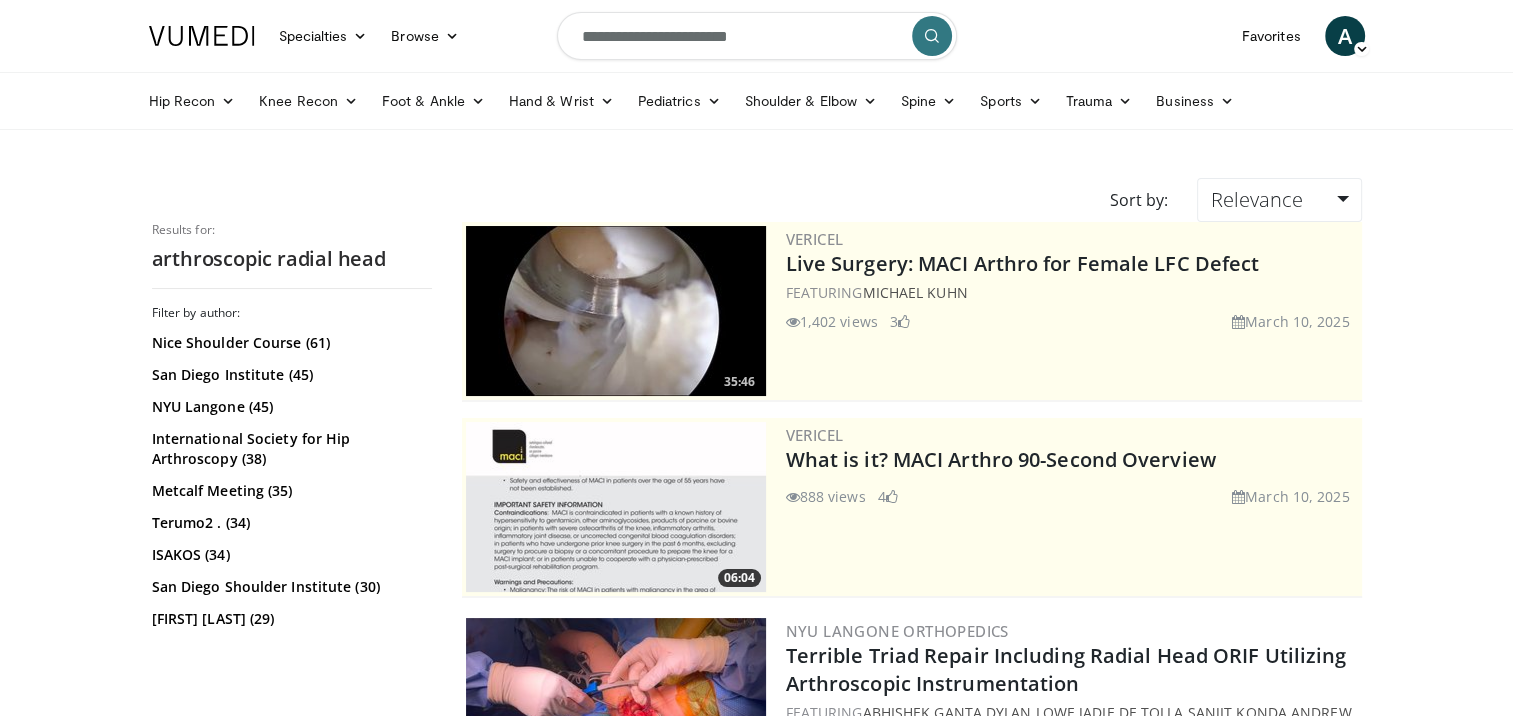click on "**********" at bounding box center (757, 36) 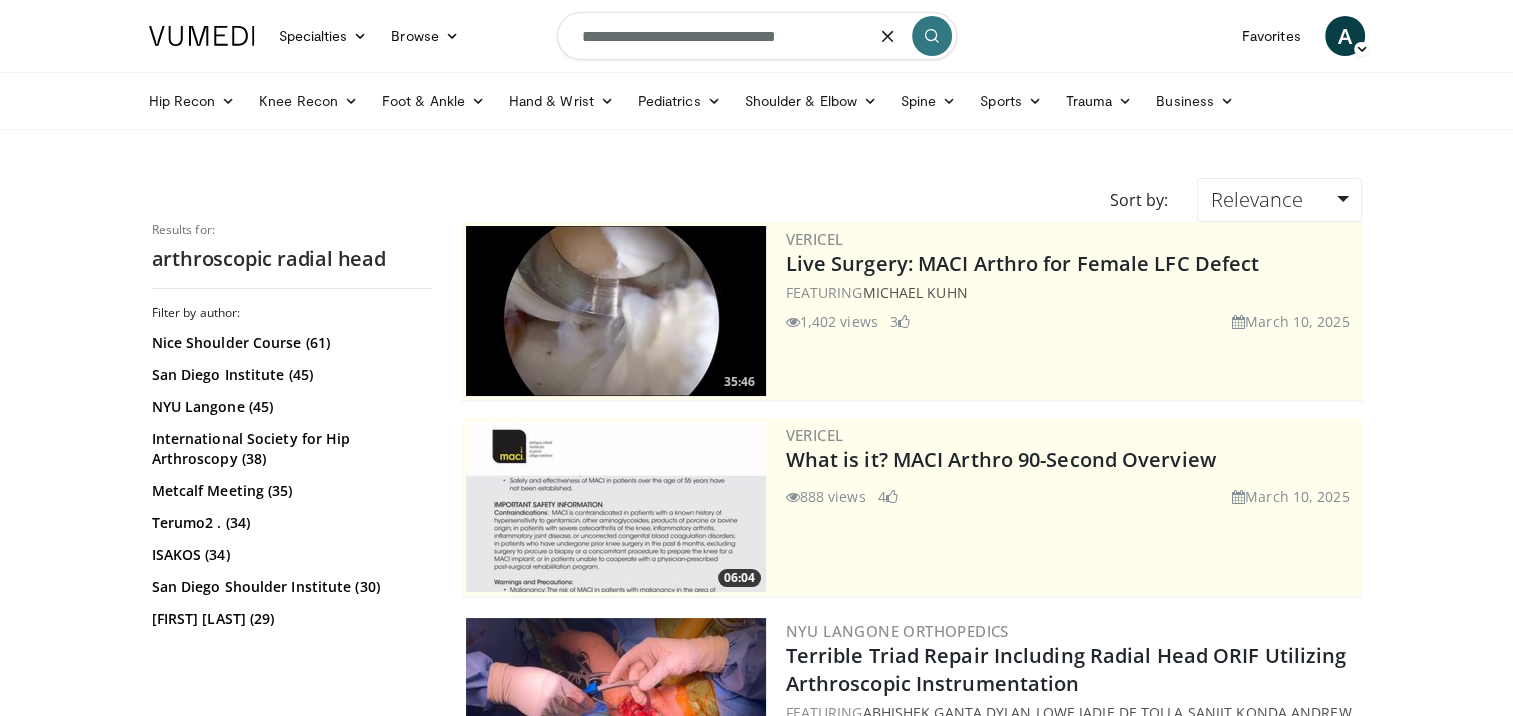 type on "**********" 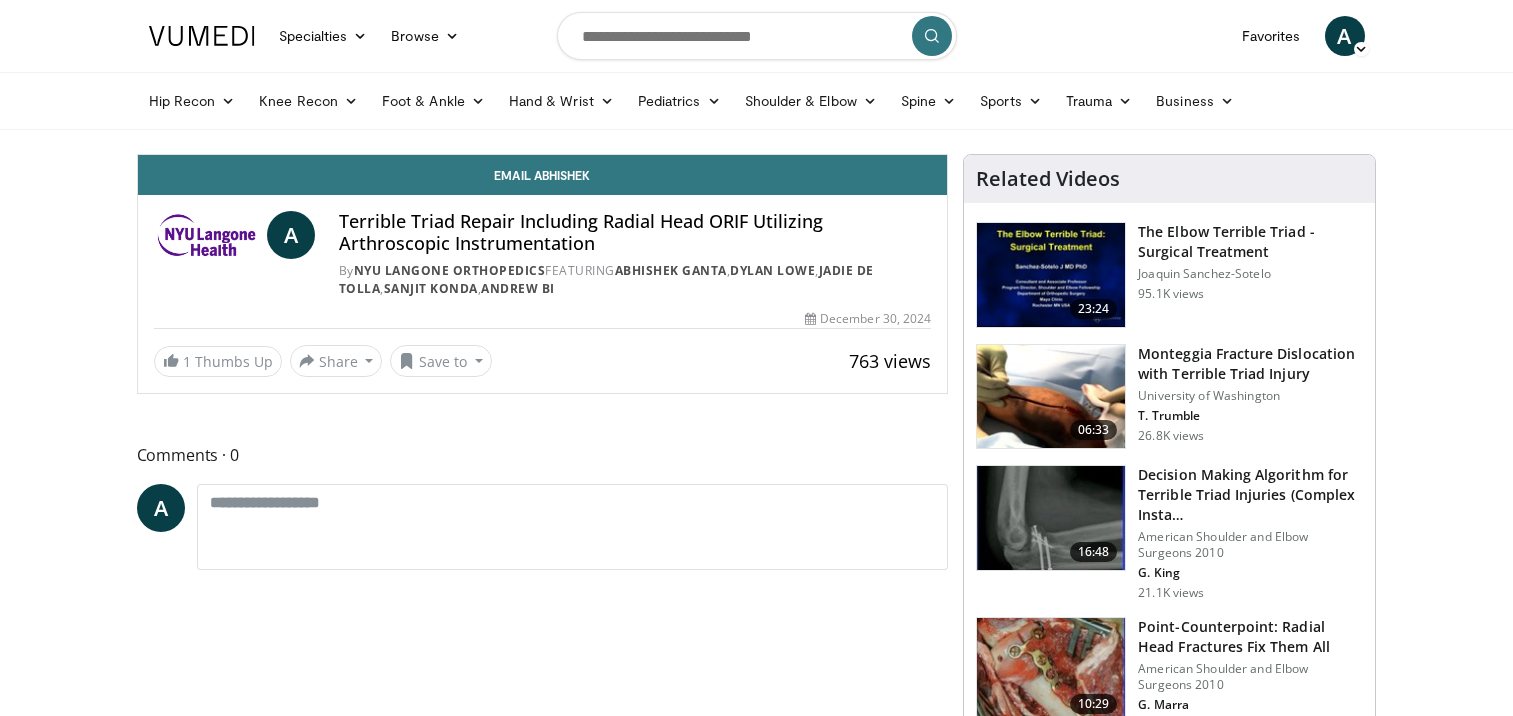 scroll, scrollTop: 0, scrollLeft: 0, axis: both 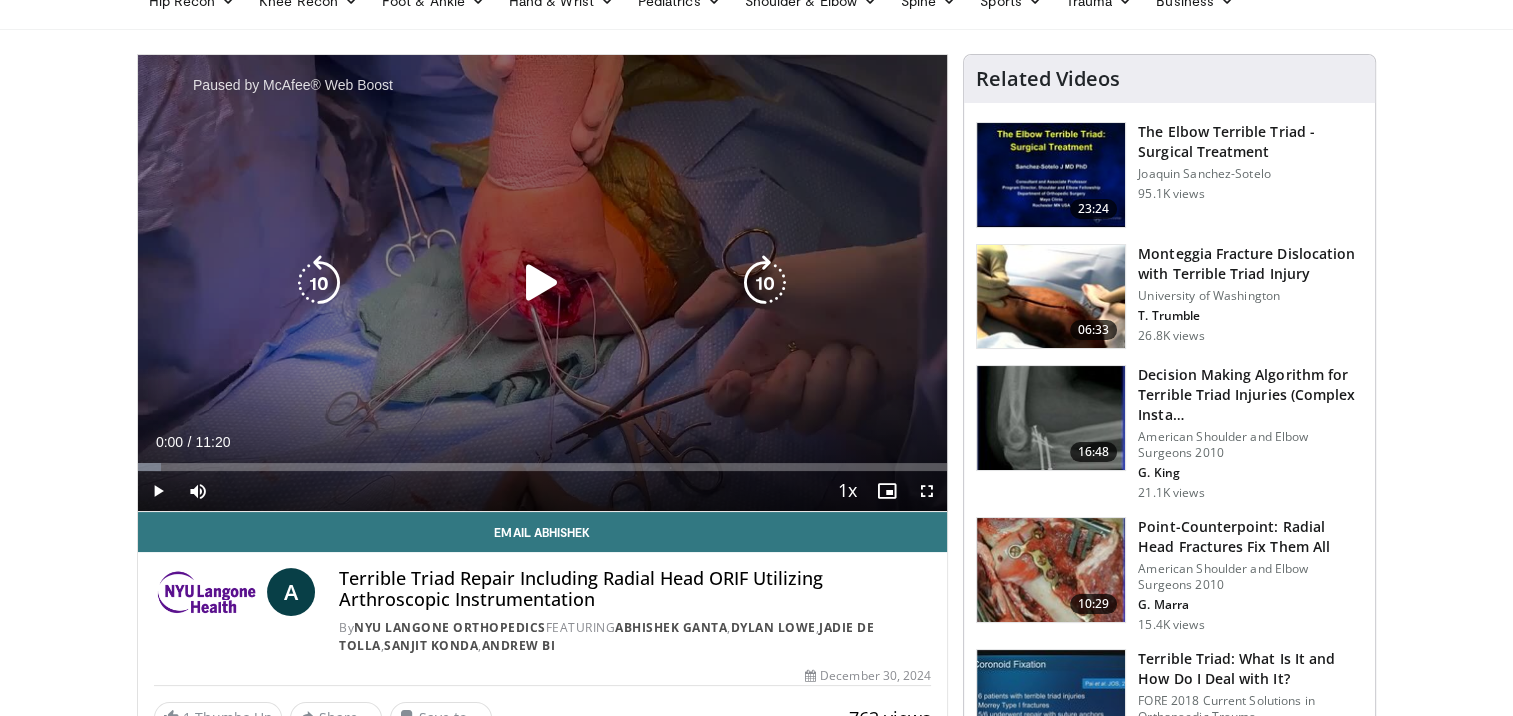 click at bounding box center (542, 283) 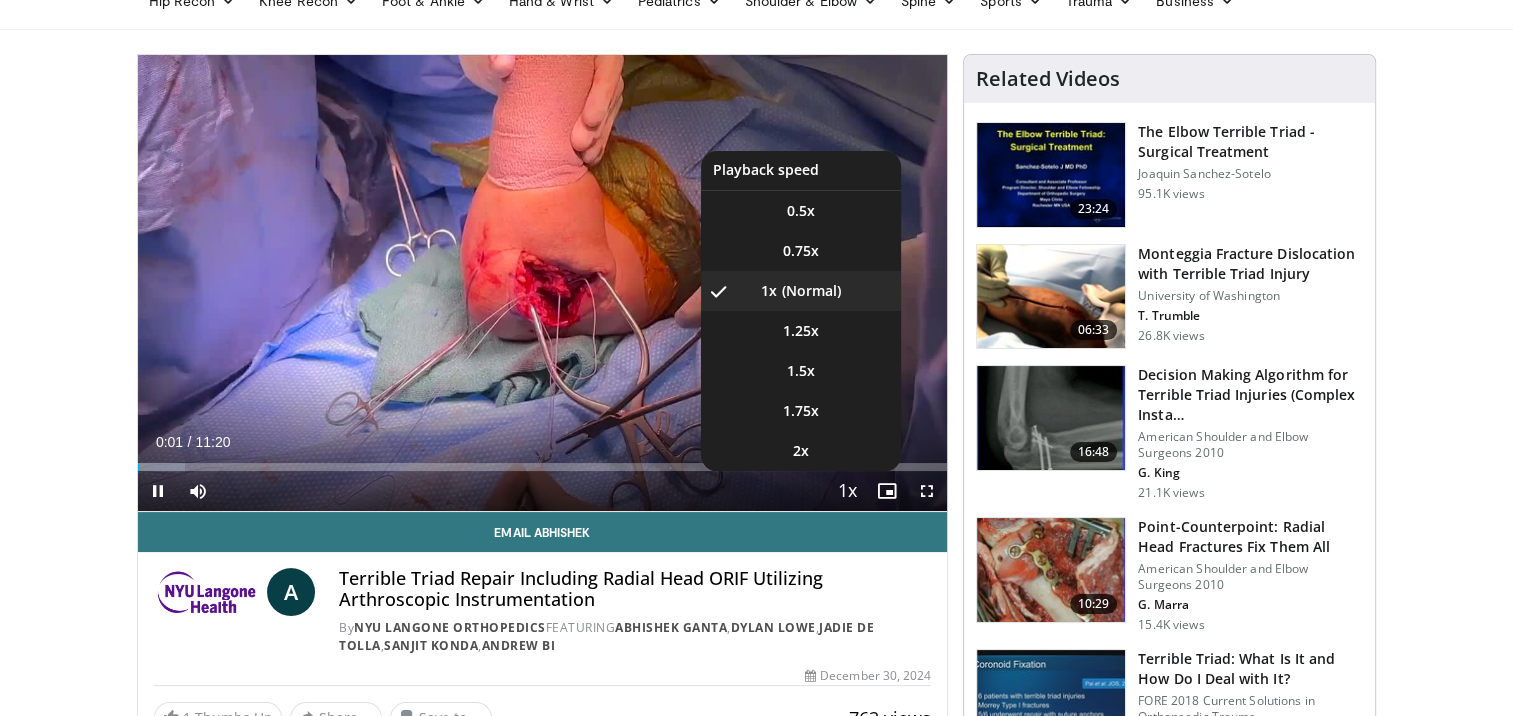 click at bounding box center [847, 492] 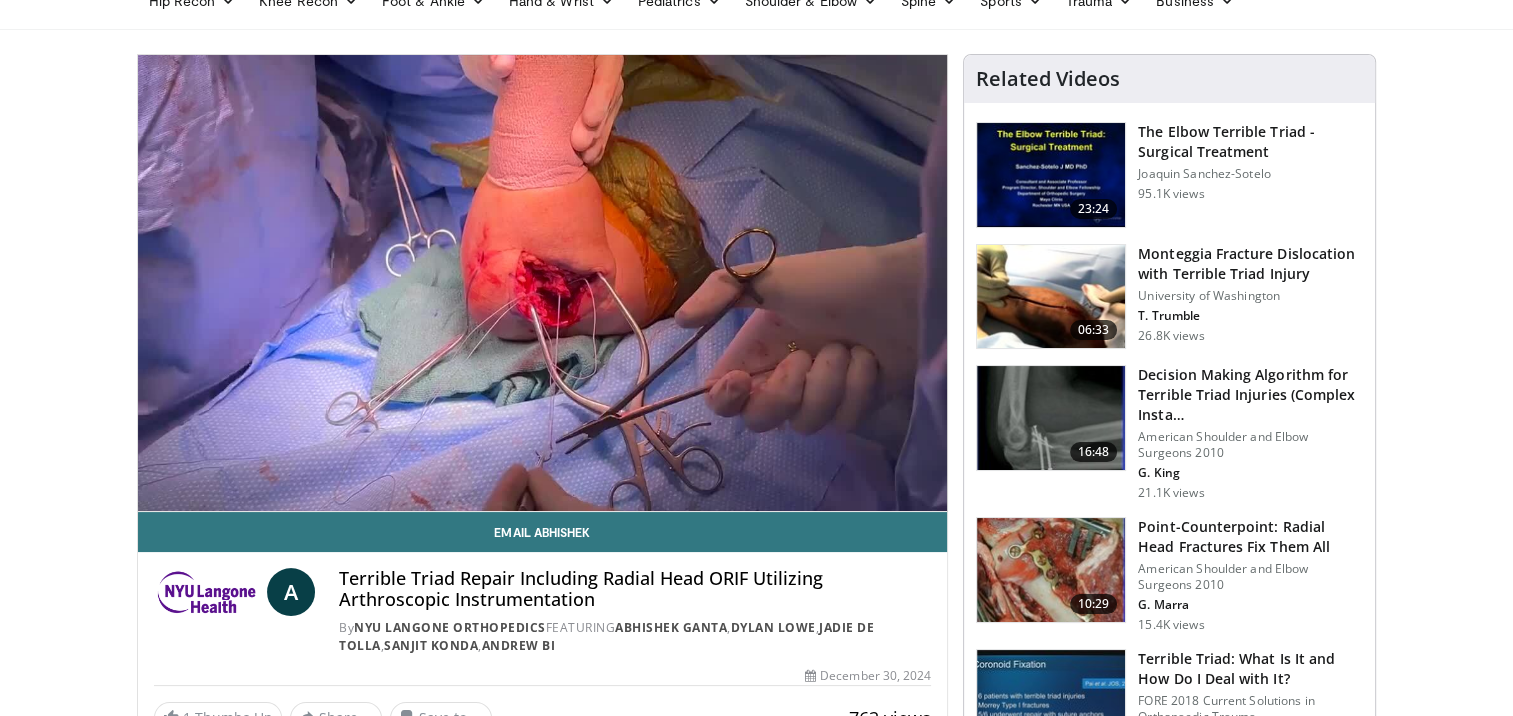 click on "10 seconds
Tap to unmute" at bounding box center [543, 283] 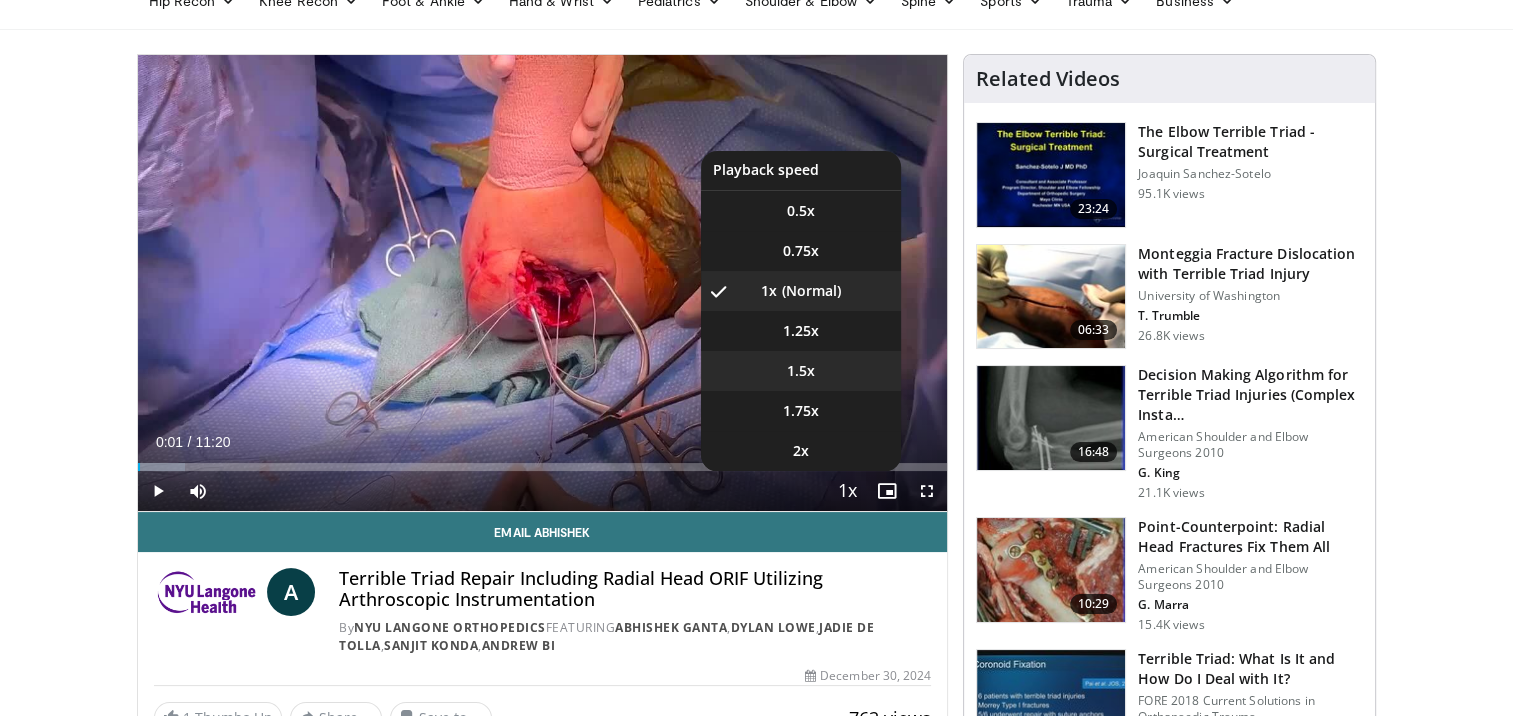 click on "1.5x" at bounding box center (801, 371) 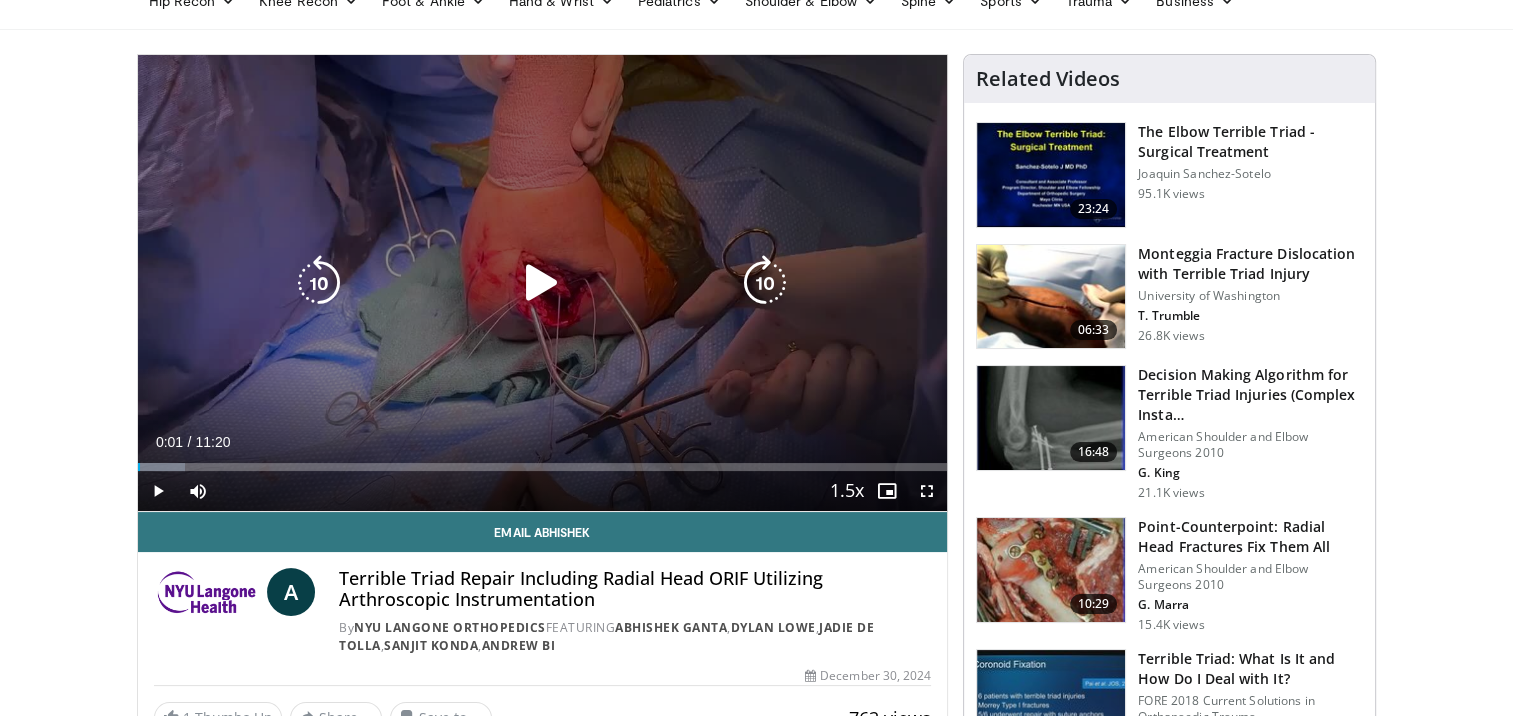 click on "10 seconds
Tap to unmute" at bounding box center [543, 283] 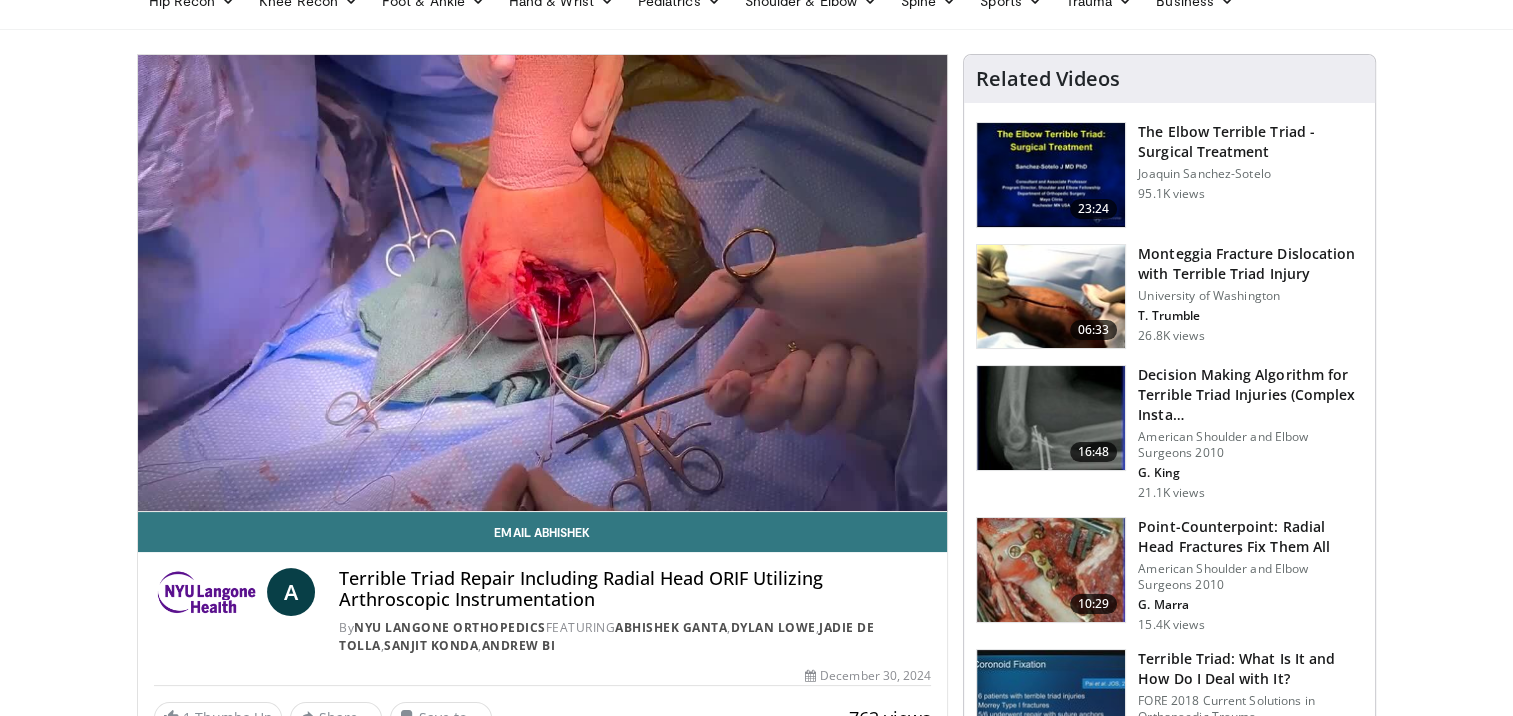 click on "Specialties
Adult & Family Medicine
Allergy, Asthma, Immunology
Anesthesiology
Cardiology
Dental
Dermatology
Endocrinology
Gastroenterology & Hepatology
General Surgery
Hematology & Oncology
Infectious Disease
Nephrology
Neurology
Neurosurgery
Obstetrics & Gynecology
Ophthalmology
Oral Maxillofacial
Orthopaedics
Otolaryngology
Pediatrics
Plastic Surgery
Podiatry
Psychiatry
Pulmonology
Radiation Oncology
Radiology
Rheumatology
Urology" at bounding box center (756, 1499) 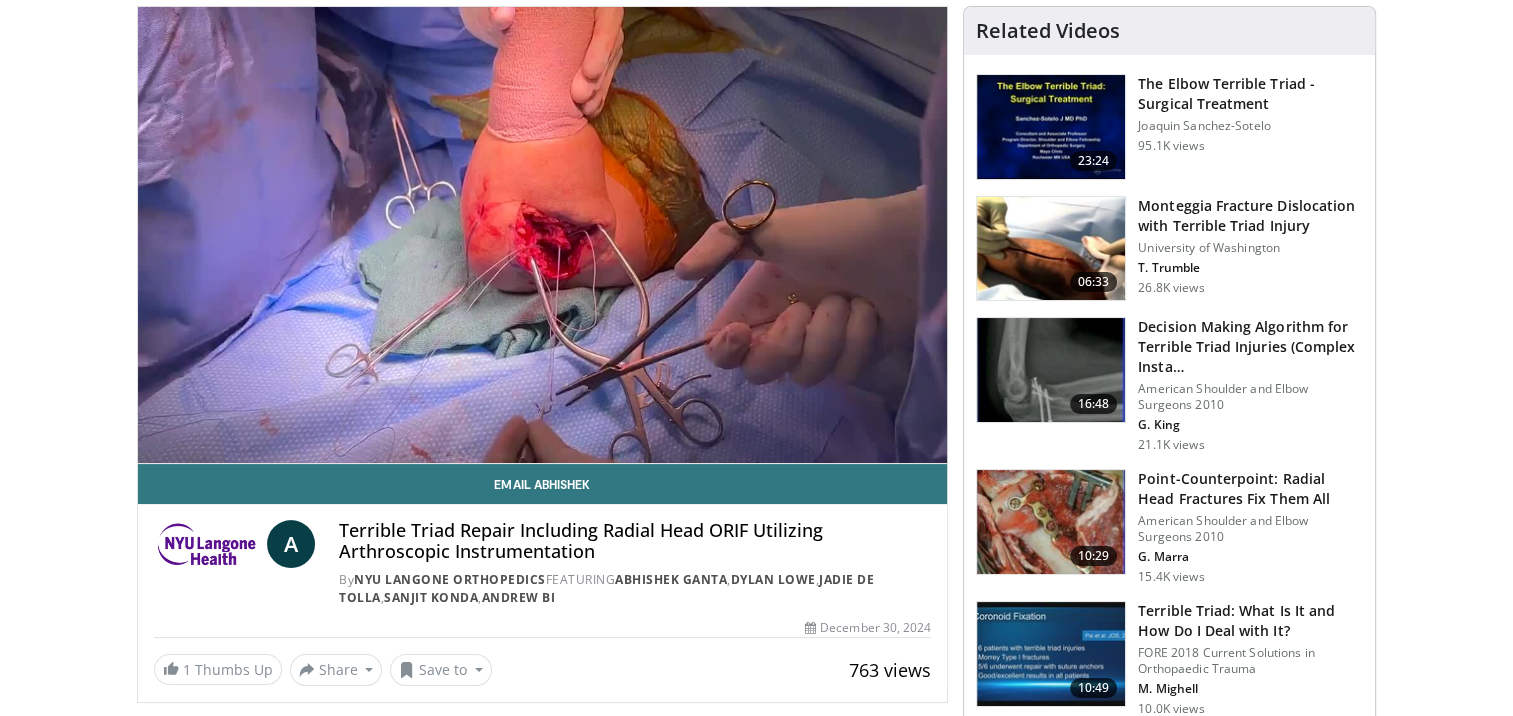 scroll, scrollTop: 100, scrollLeft: 0, axis: vertical 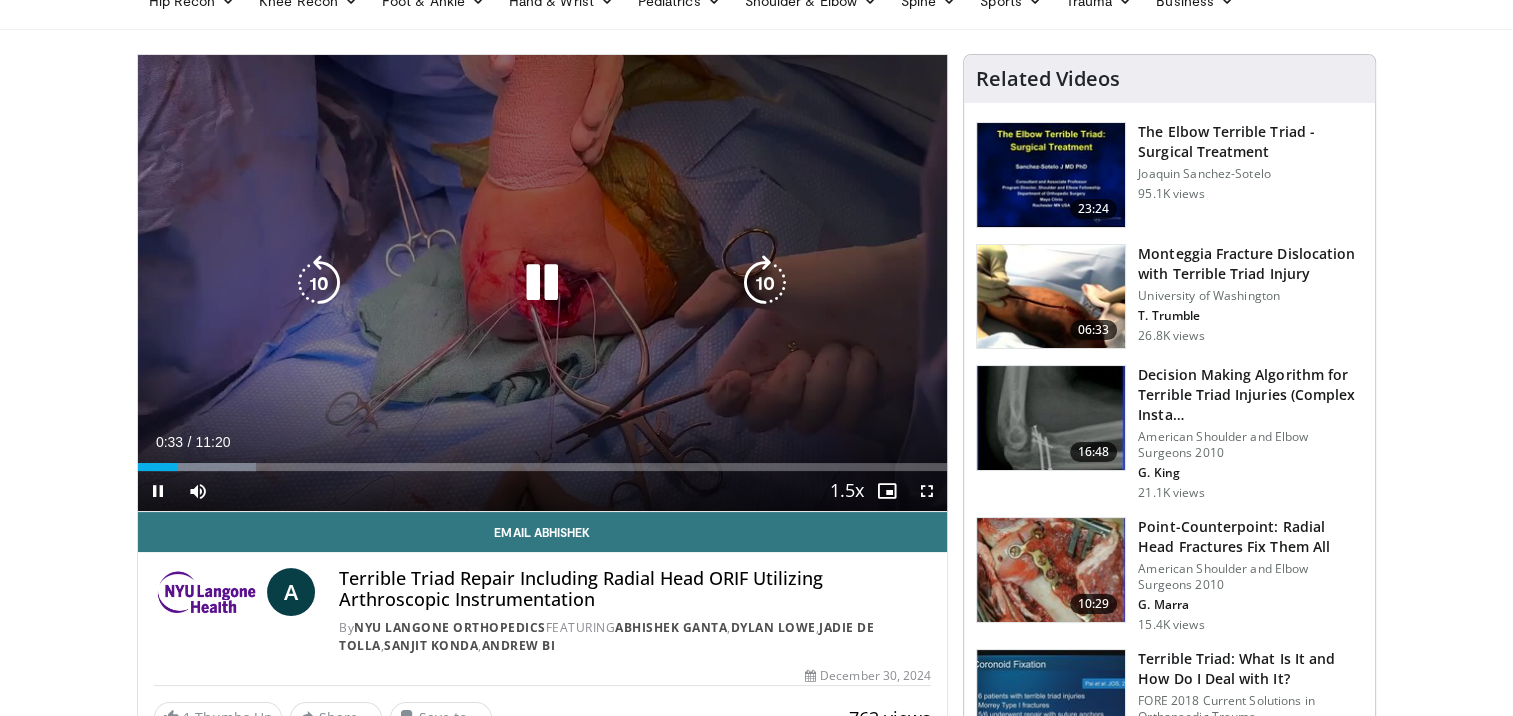 click on "10 seconds
Tap to unmute" at bounding box center [543, 283] 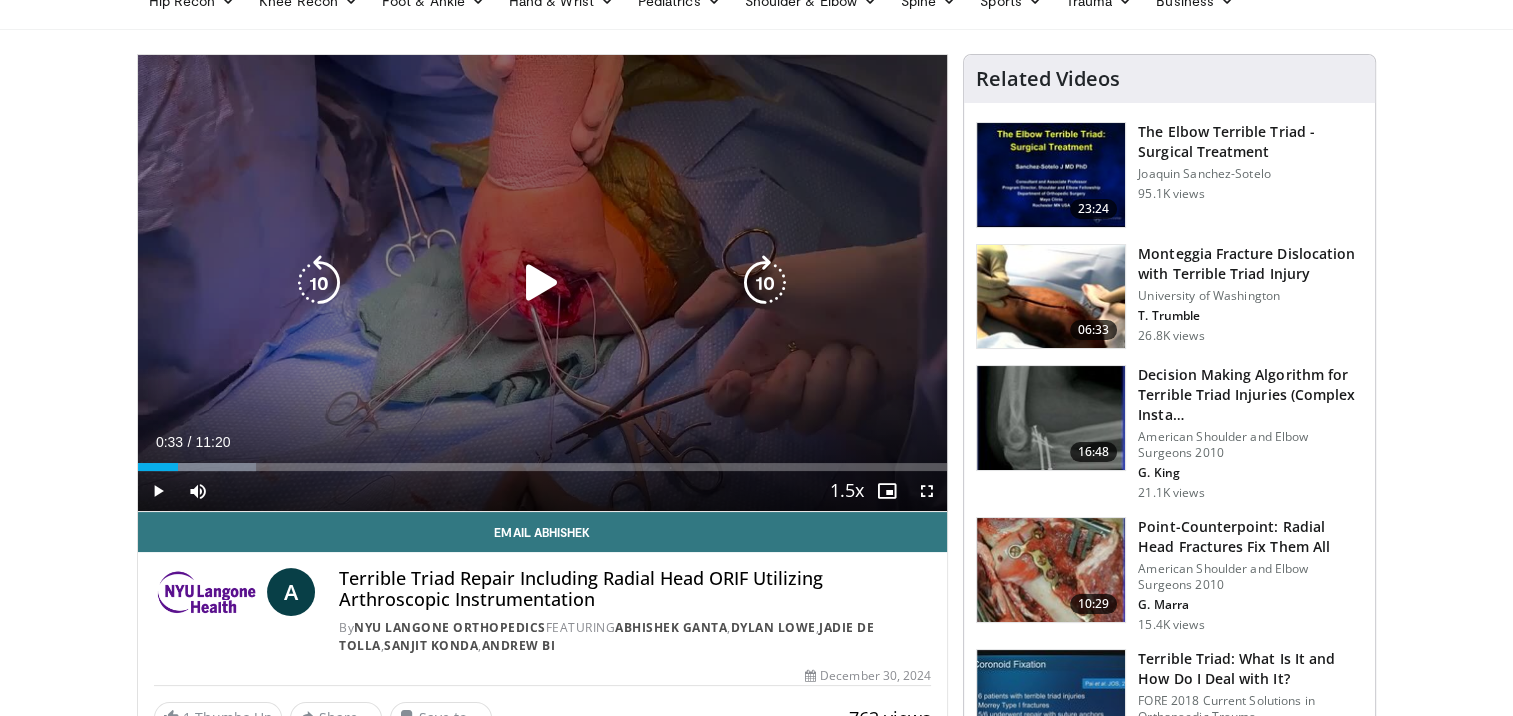 click on "10 seconds
Tap to unmute" at bounding box center (543, 283) 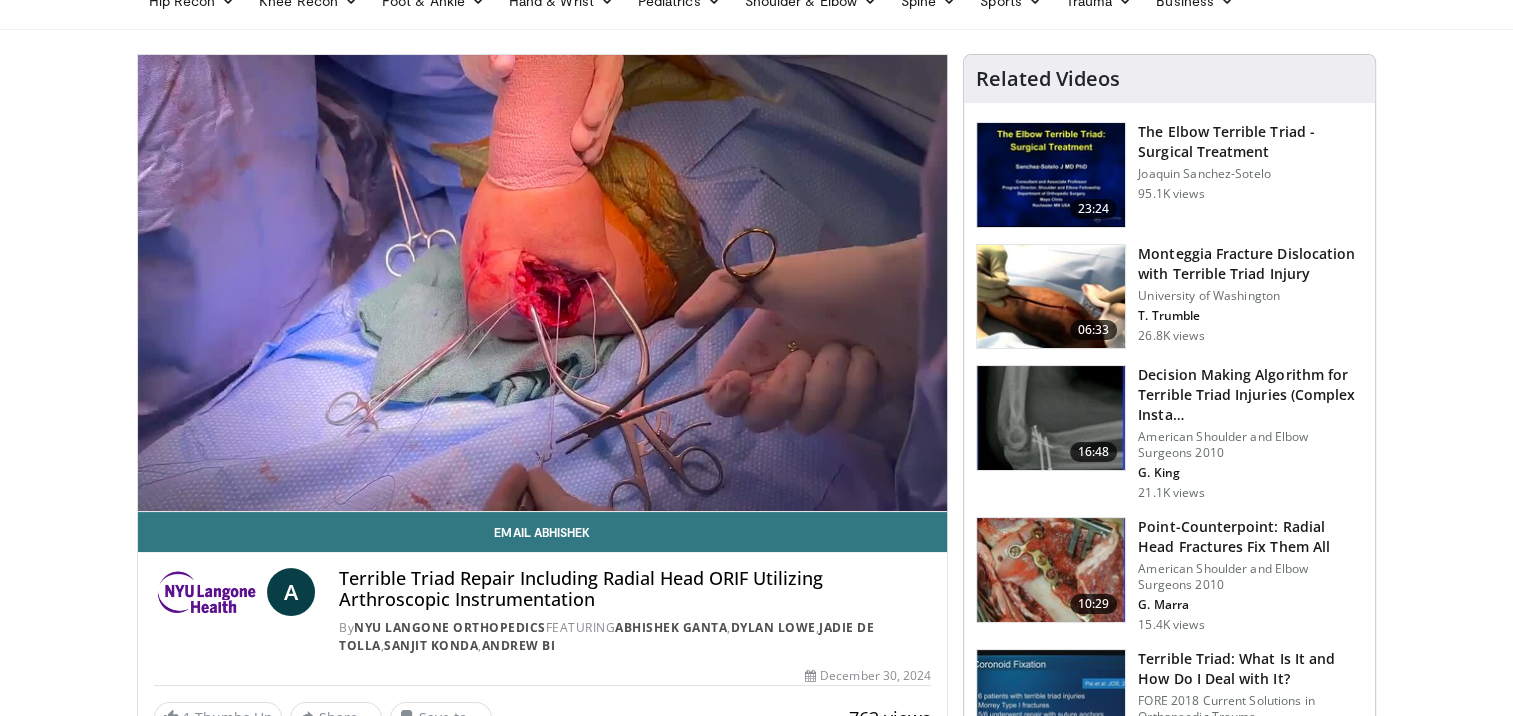 click on "Specialties
Adult & Family Medicine
Allergy, Asthma, Immunology
Anesthesiology
Cardiology
Dental
Dermatology
Endocrinology
Gastroenterology & Hepatology
General Surgery
Hematology & Oncology
Infectious Disease
Nephrology
Neurology
Neurosurgery
Obstetrics & Gynecology
Ophthalmology
Oral Maxillofacial
Orthopaedics
Otolaryngology
Pediatrics
Plastic Surgery
Podiatry
Psychiatry
Pulmonology
Radiation Oncology
Radiology
Rheumatology
Urology" at bounding box center [756, 1499] 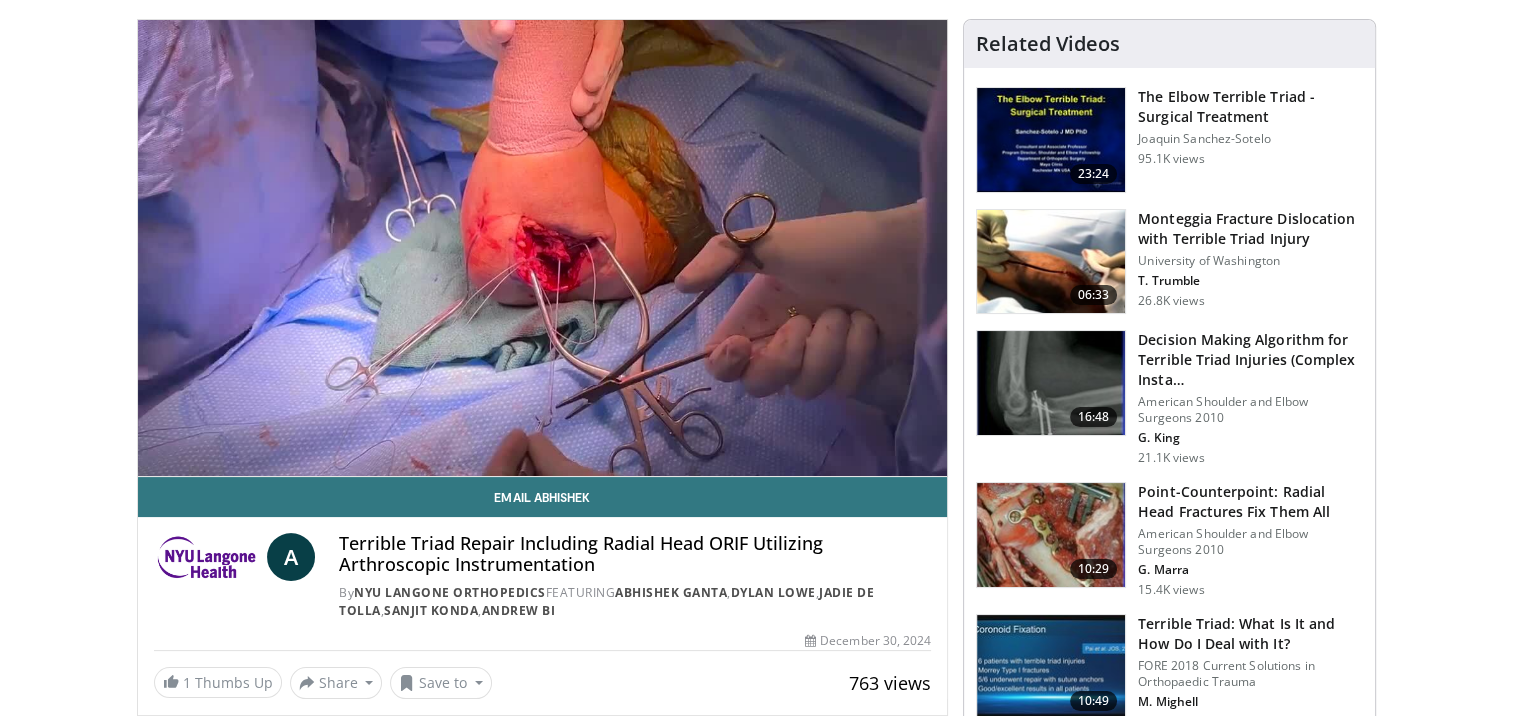 scroll, scrollTop: 100, scrollLeft: 0, axis: vertical 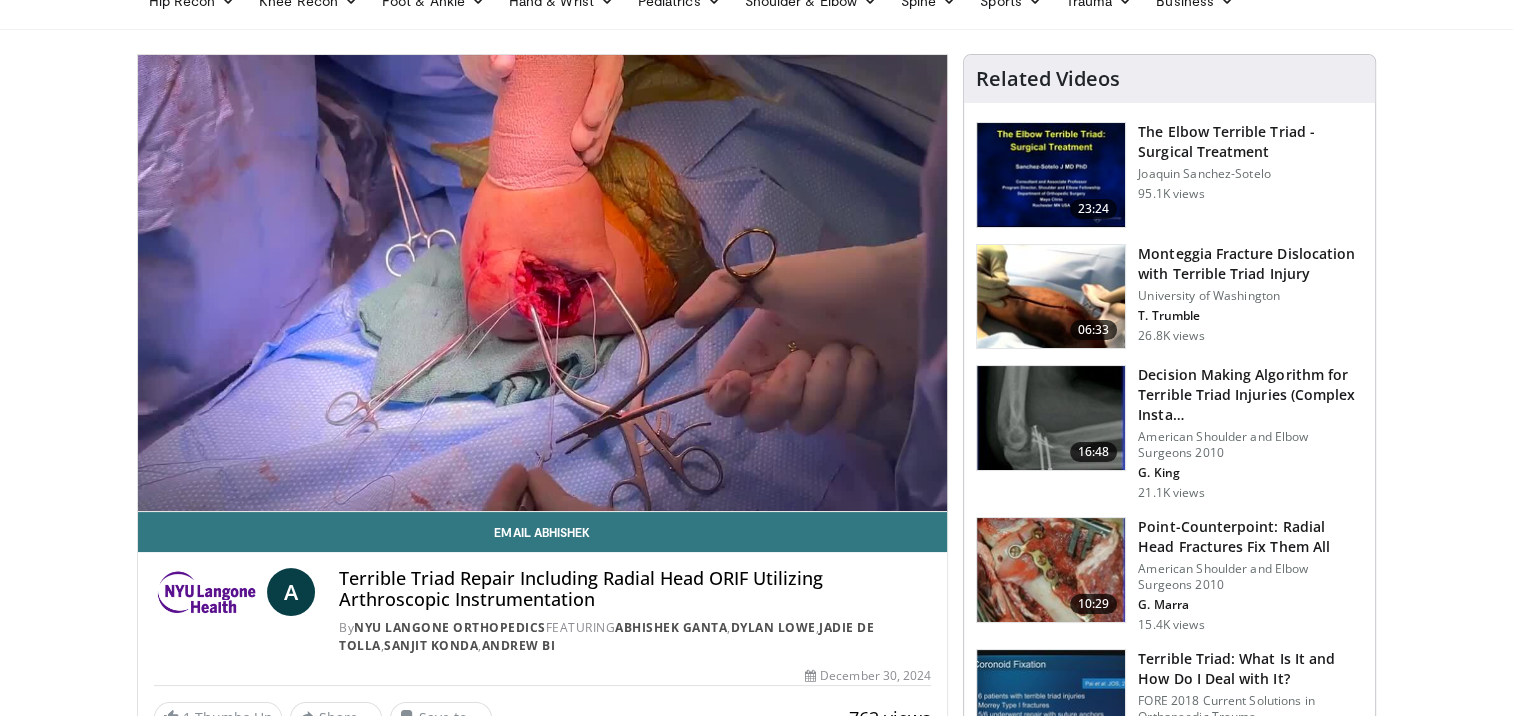 click on "Specialties
Adult & Family Medicine
Allergy, Asthma, Immunology
Anesthesiology
Cardiology
Dental
Dermatology
Endocrinology
Gastroenterology & Hepatology
General Surgery
Hematology & Oncology
Infectious Disease
Nephrology
Neurology
Neurosurgery
Obstetrics & Gynecology
Ophthalmology
Oral Maxillofacial
Orthopaedics
Otolaryngology
Pediatrics
Plastic Surgery
Podiatry
Psychiatry
Pulmonology
Radiation Oncology
Radiology
Rheumatology
Urology" at bounding box center (756, 1499) 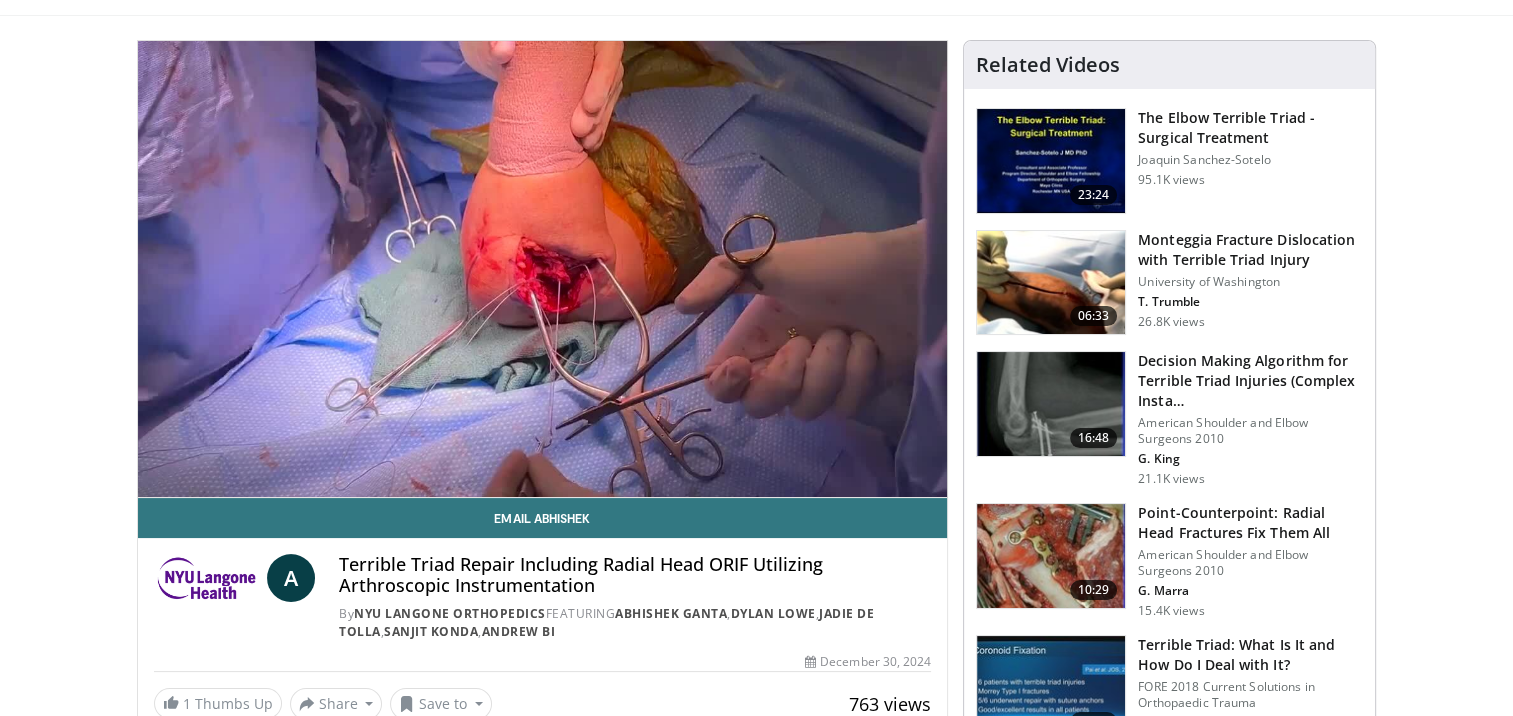 scroll, scrollTop: 0, scrollLeft: 0, axis: both 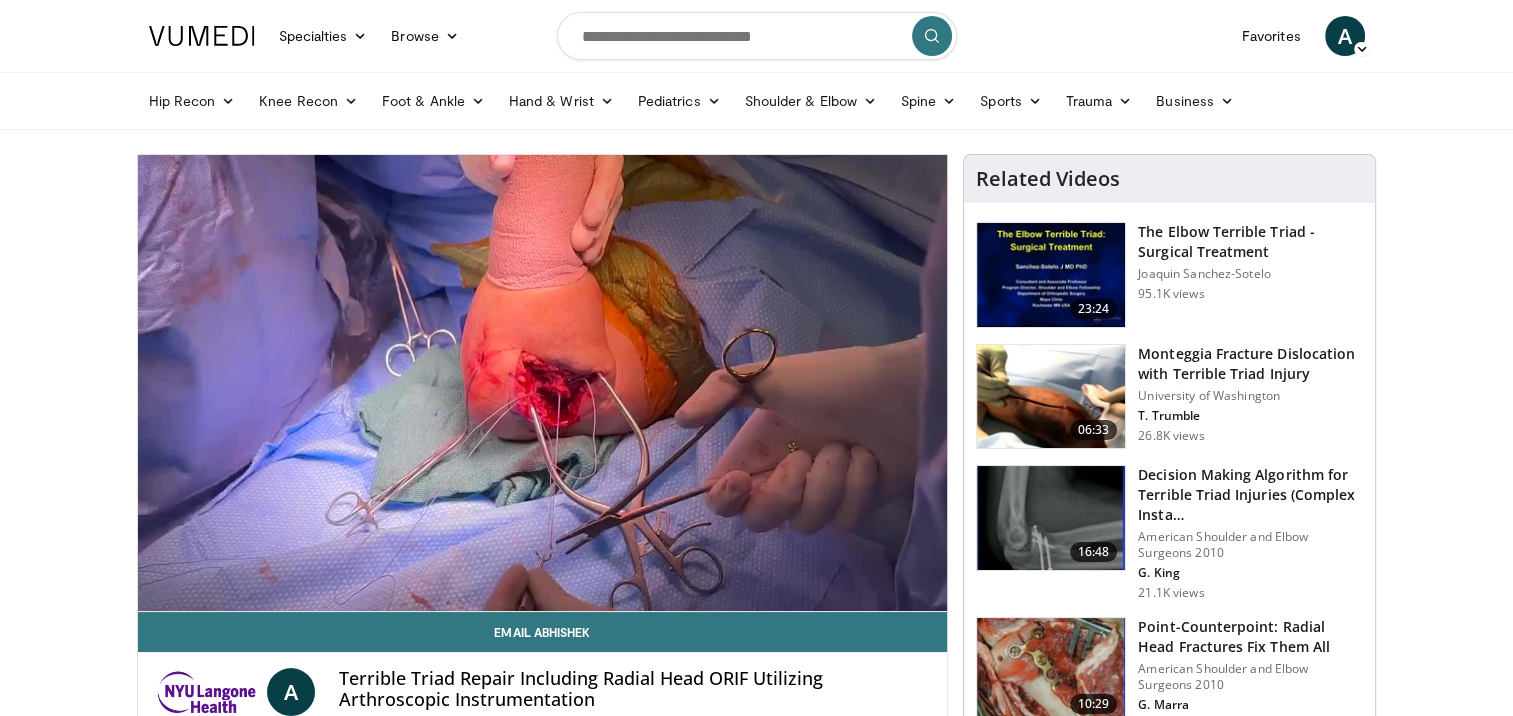 click on "Specialties
Adult & Family Medicine
Allergy, Asthma, Immunology
Anesthesiology
Cardiology
Dental
Dermatology
Endocrinology
Gastroenterology & Hepatology
General Surgery
Hematology & Oncology
Infectious Disease
Nephrology
Neurology
Neurosurgery
Obstetrics & Gynecology
Ophthalmology
Oral Maxillofacial
Orthopaedics
Otolaryngology
Pediatrics
Plastic Surgery
Podiatry
Psychiatry
Pulmonology
Radiation Oncology
Radiology
Rheumatology
Urology" at bounding box center (756, 1599) 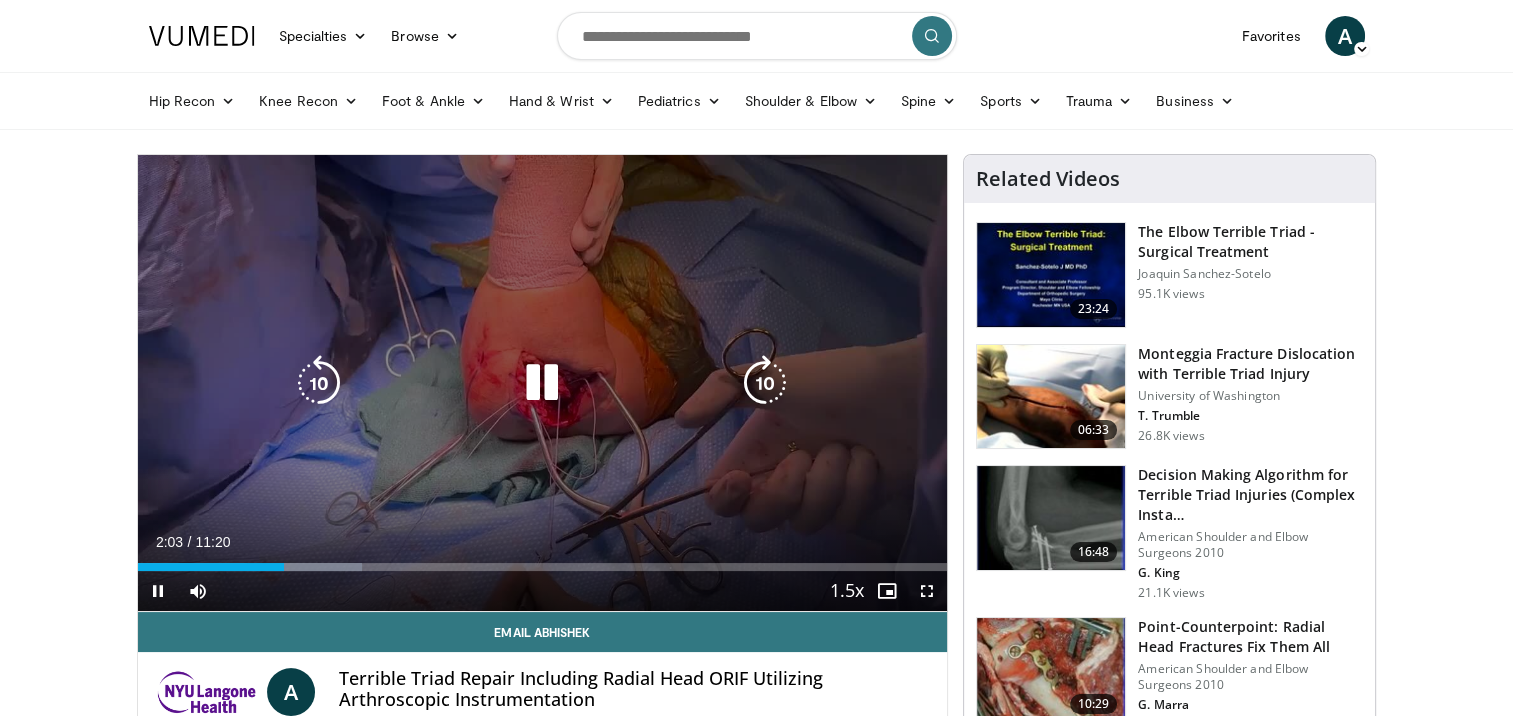 click at bounding box center (319, 383) 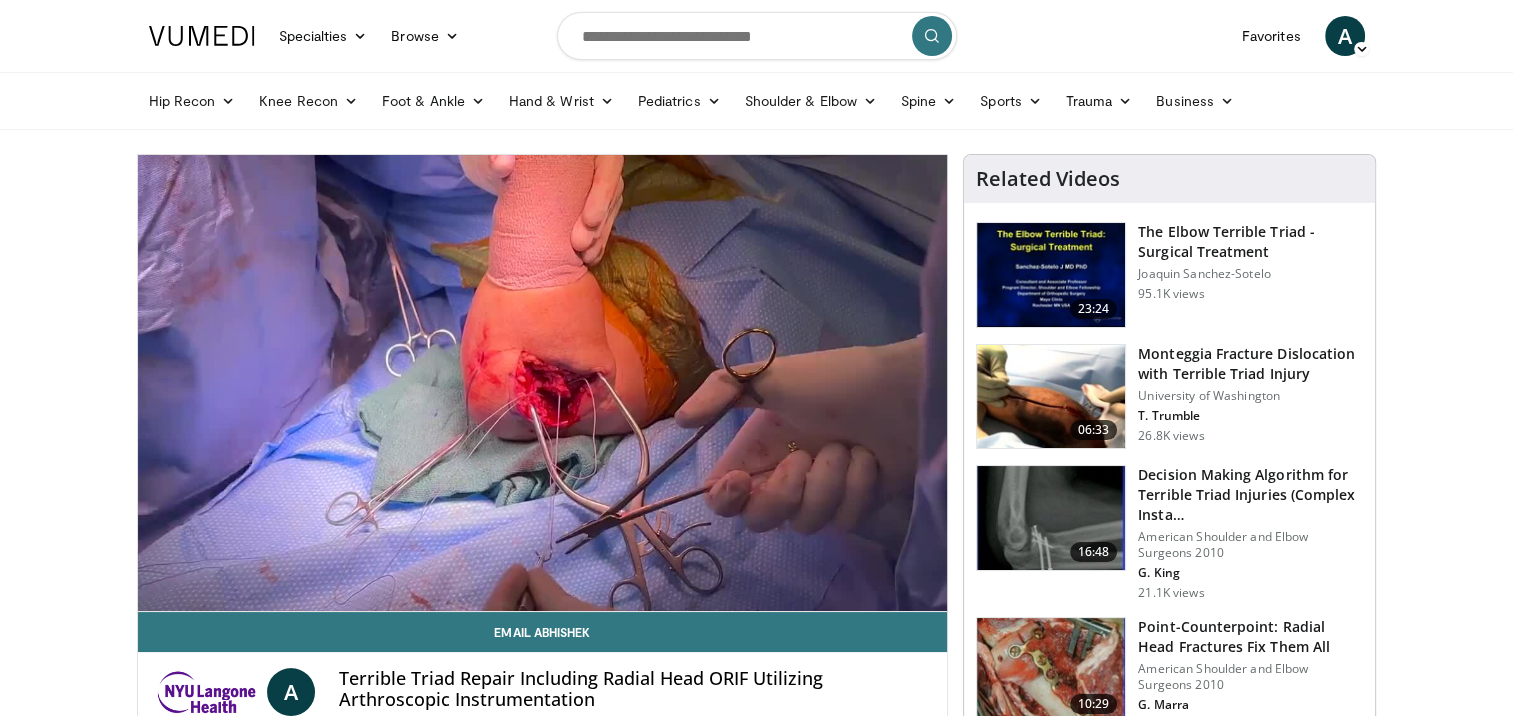 click on "Specialties
Adult & Family Medicine
Allergy, Asthma, Immunology
Anesthesiology
Cardiology
Dental
Dermatology
Endocrinology
Gastroenterology & Hepatology
General Surgery
Hematology & Oncology
Infectious Disease
Nephrology
Neurology
Neurosurgery
Obstetrics & Gynecology
Ophthalmology
Oral Maxillofacial
Orthopaedics
Otolaryngology
Pediatrics
Plastic Surgery
Podiatry
Psychiatry
Pulmonology
Radiation Oncology
Radiology
Rheumatology
Urology" at bounding box center [756, 1599] 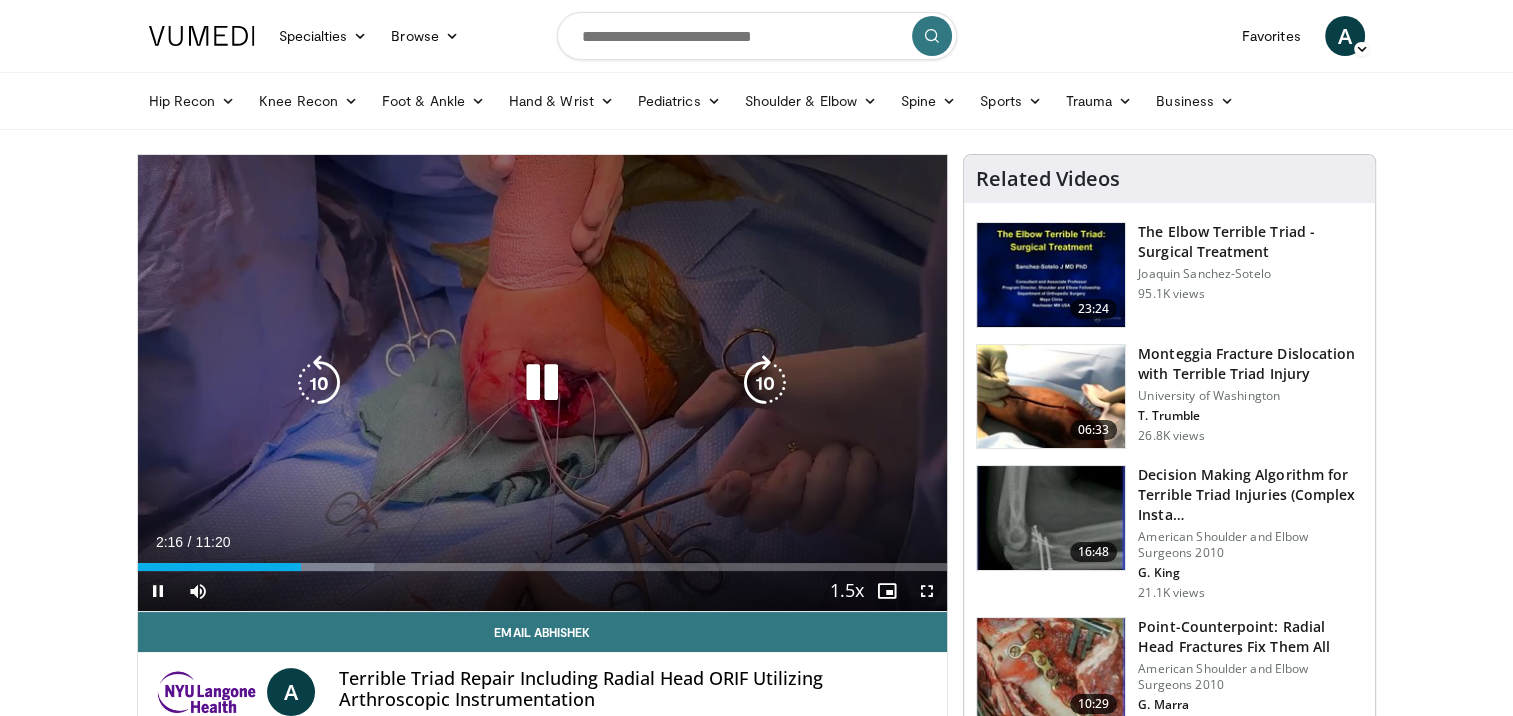 click at bounding box center (319, 383) 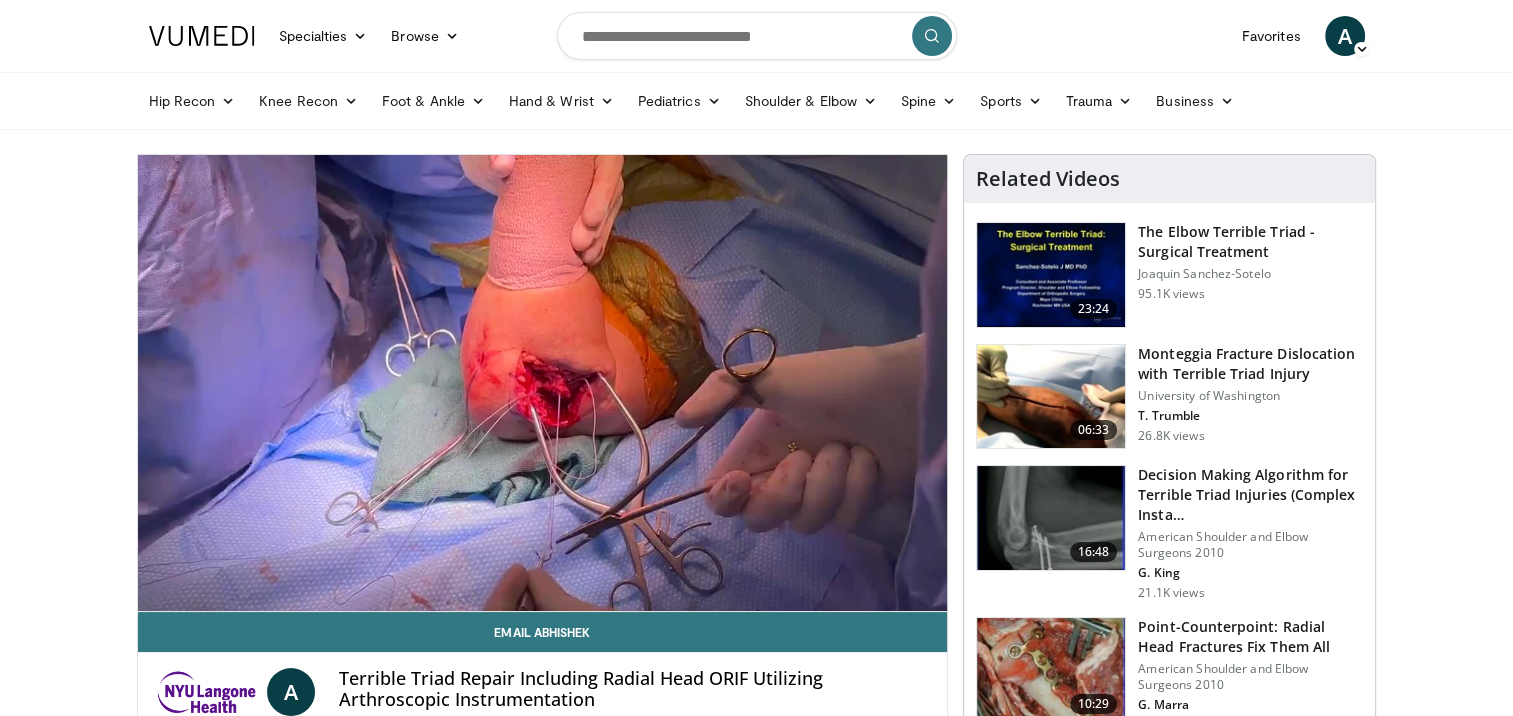 click on "10 seconds
Tap to unmute" at bounding box center (543, 383) 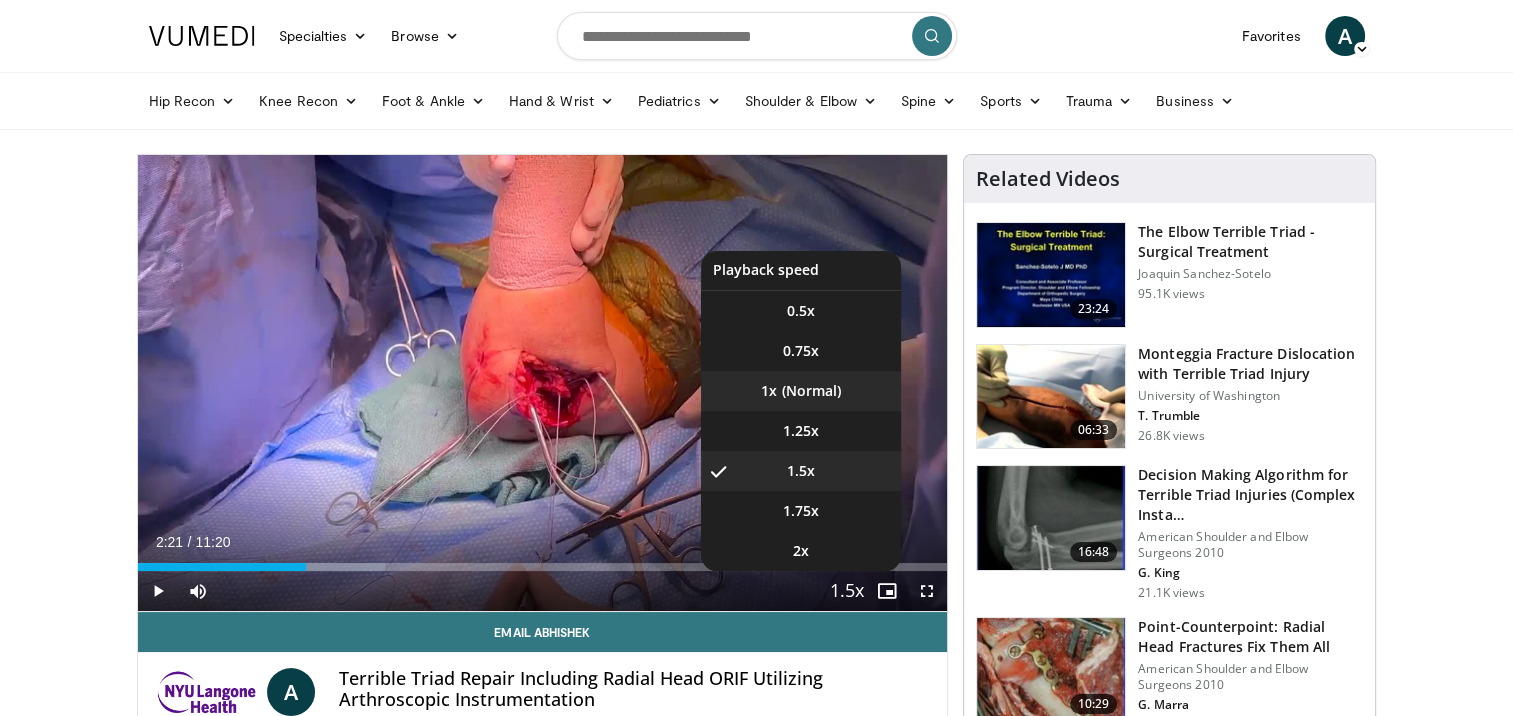 click on "1x" at bounding box center [801, 391] 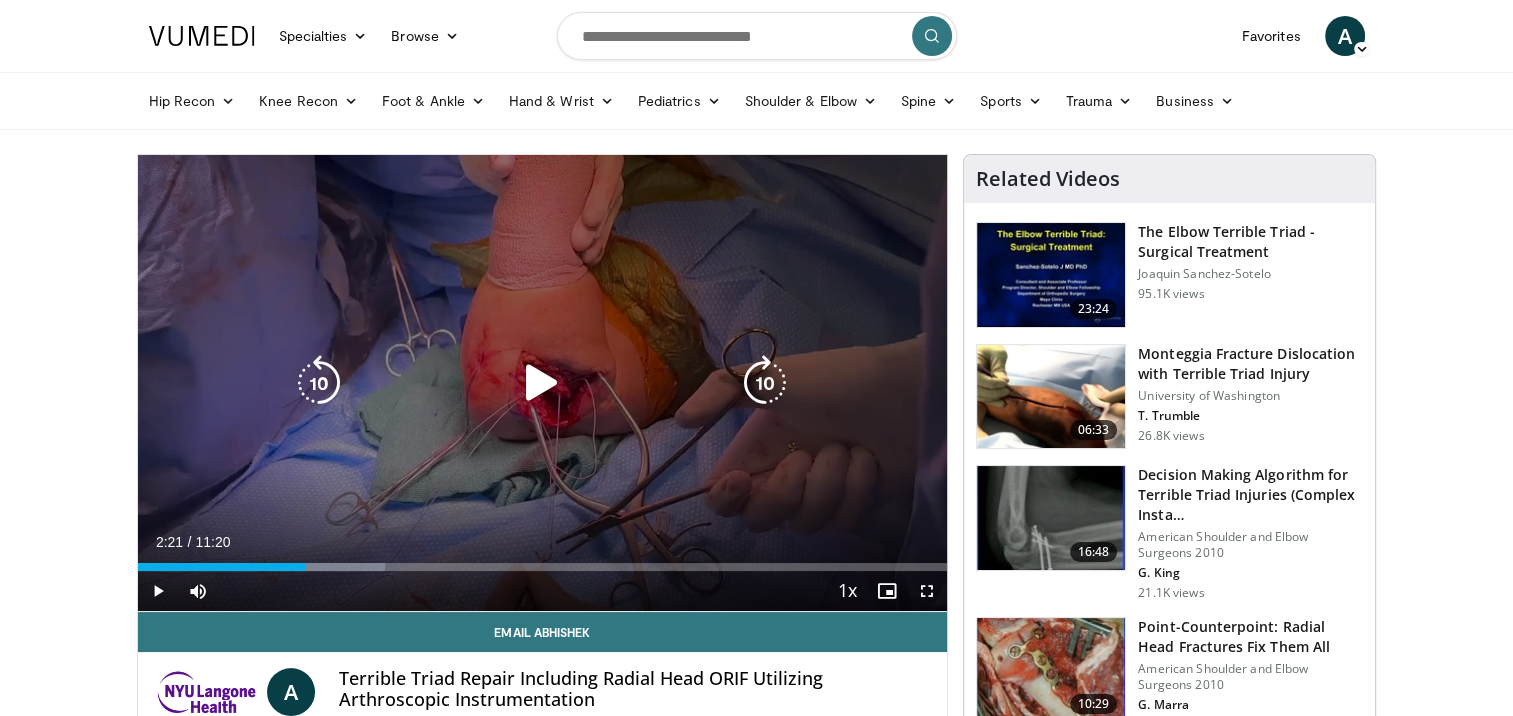 click at bounding box center [319, 383] 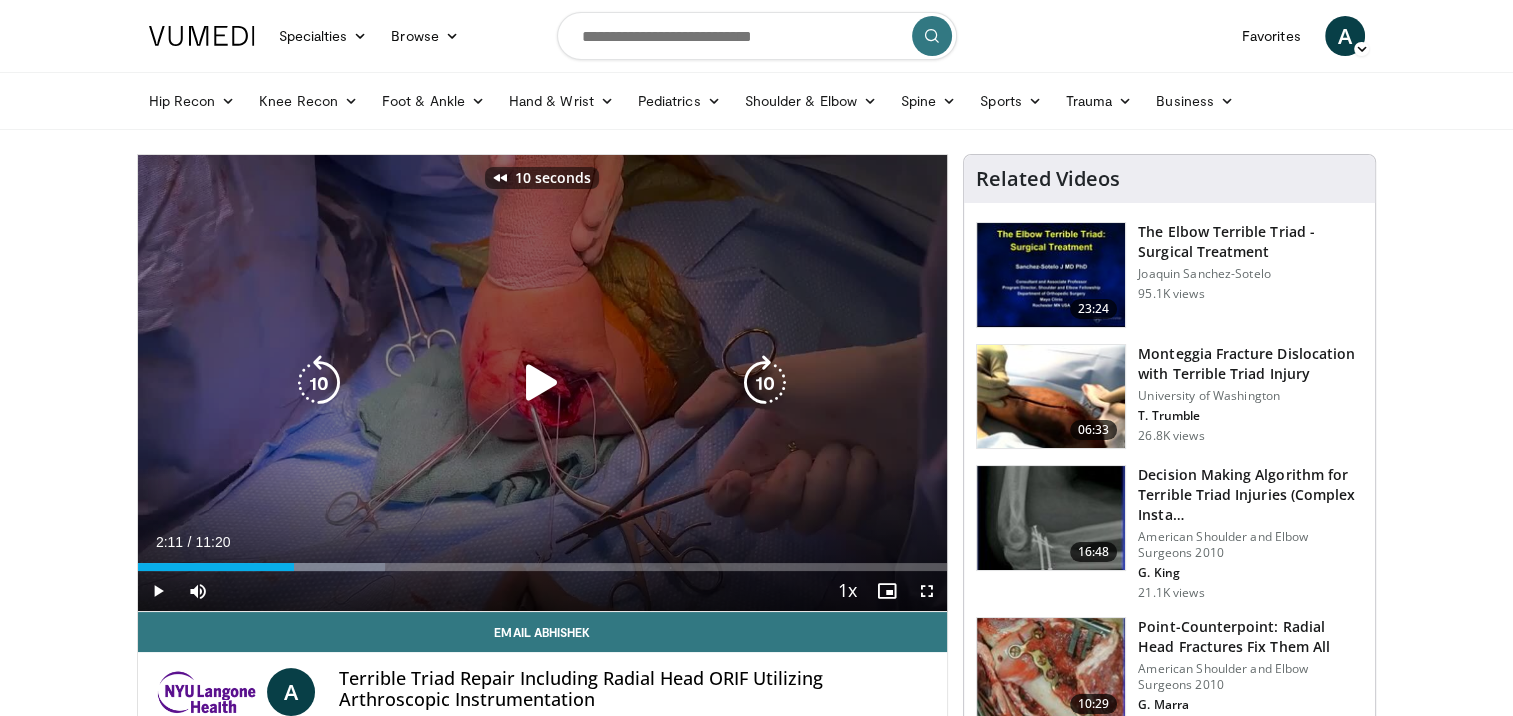 click at bounding box center (542, 383) 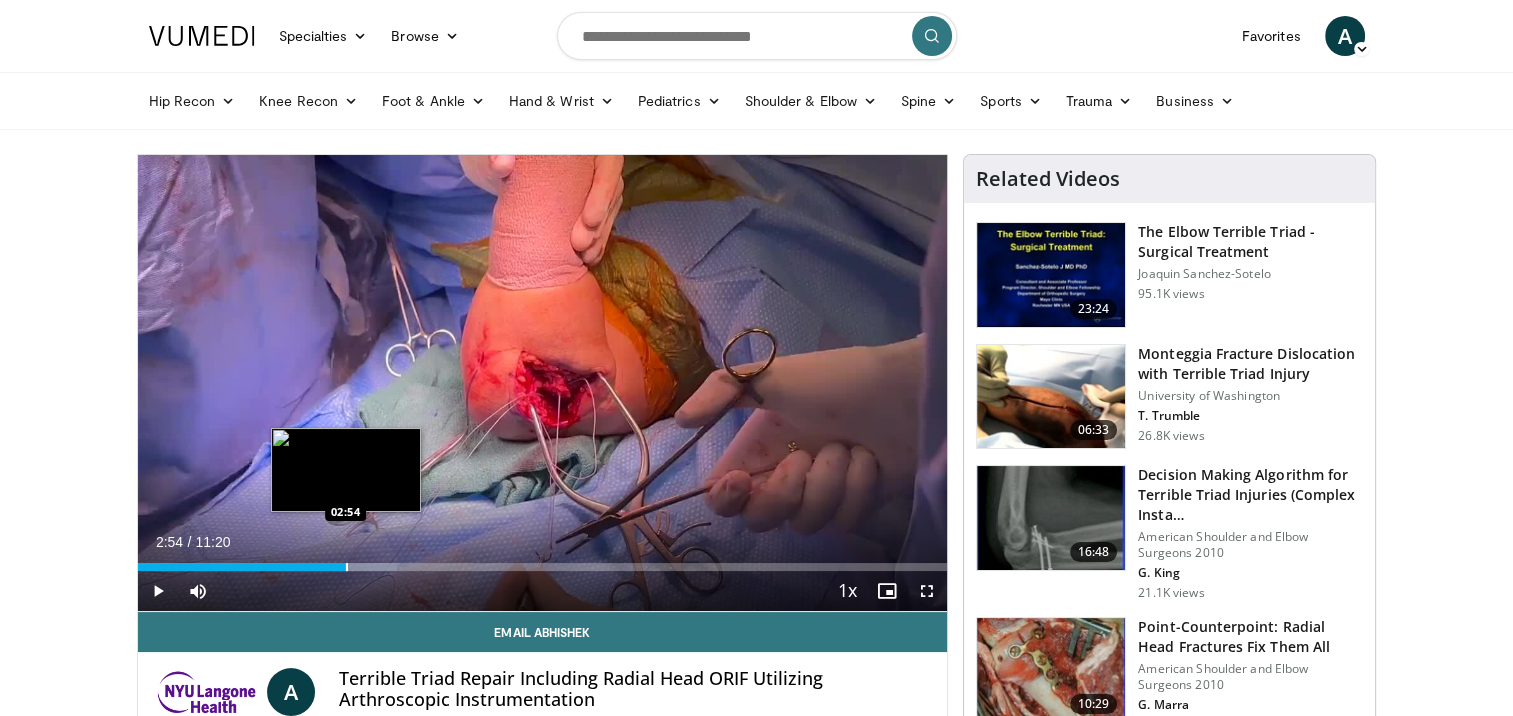 click at bounding box center [347, 567] 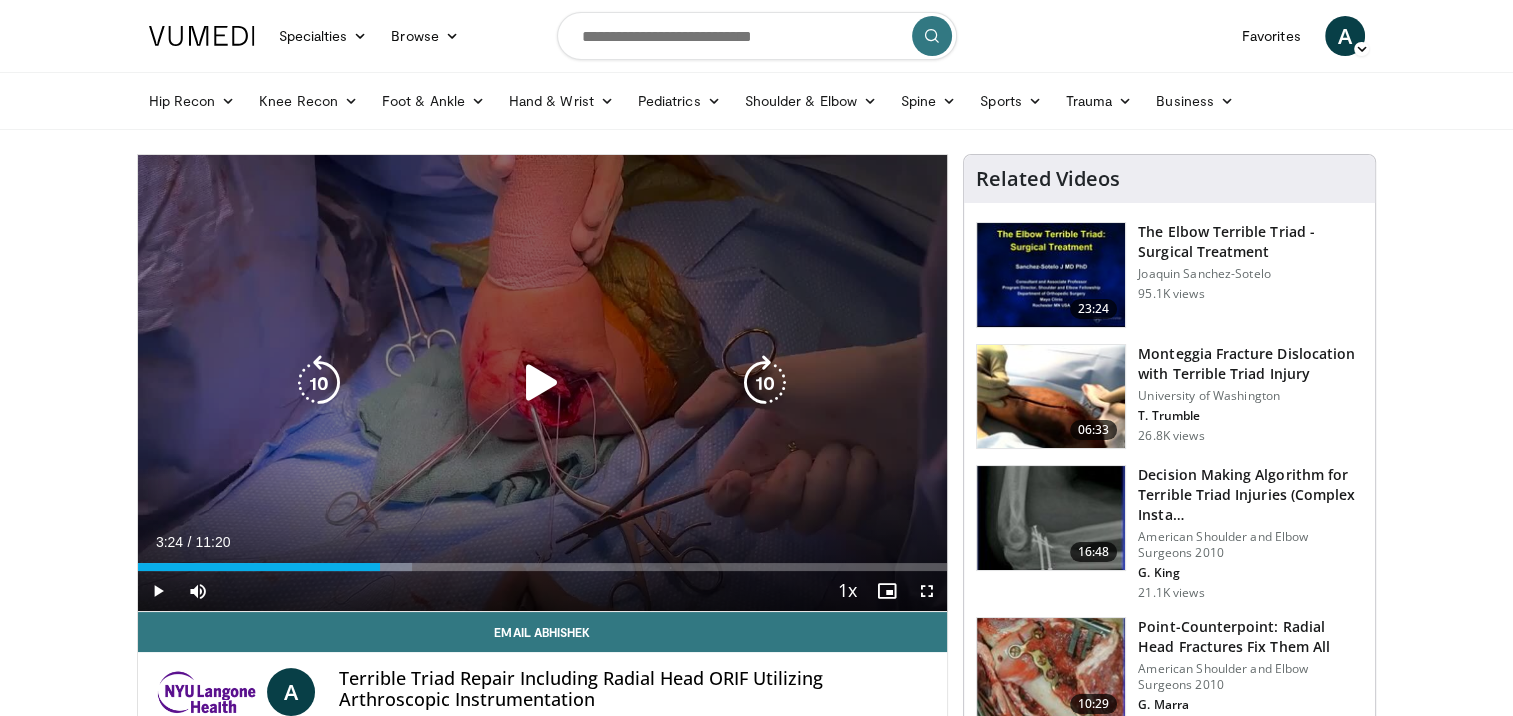 click on "Loaded :  33.86% 03:24 03:19" at bounding box center (543, 567) 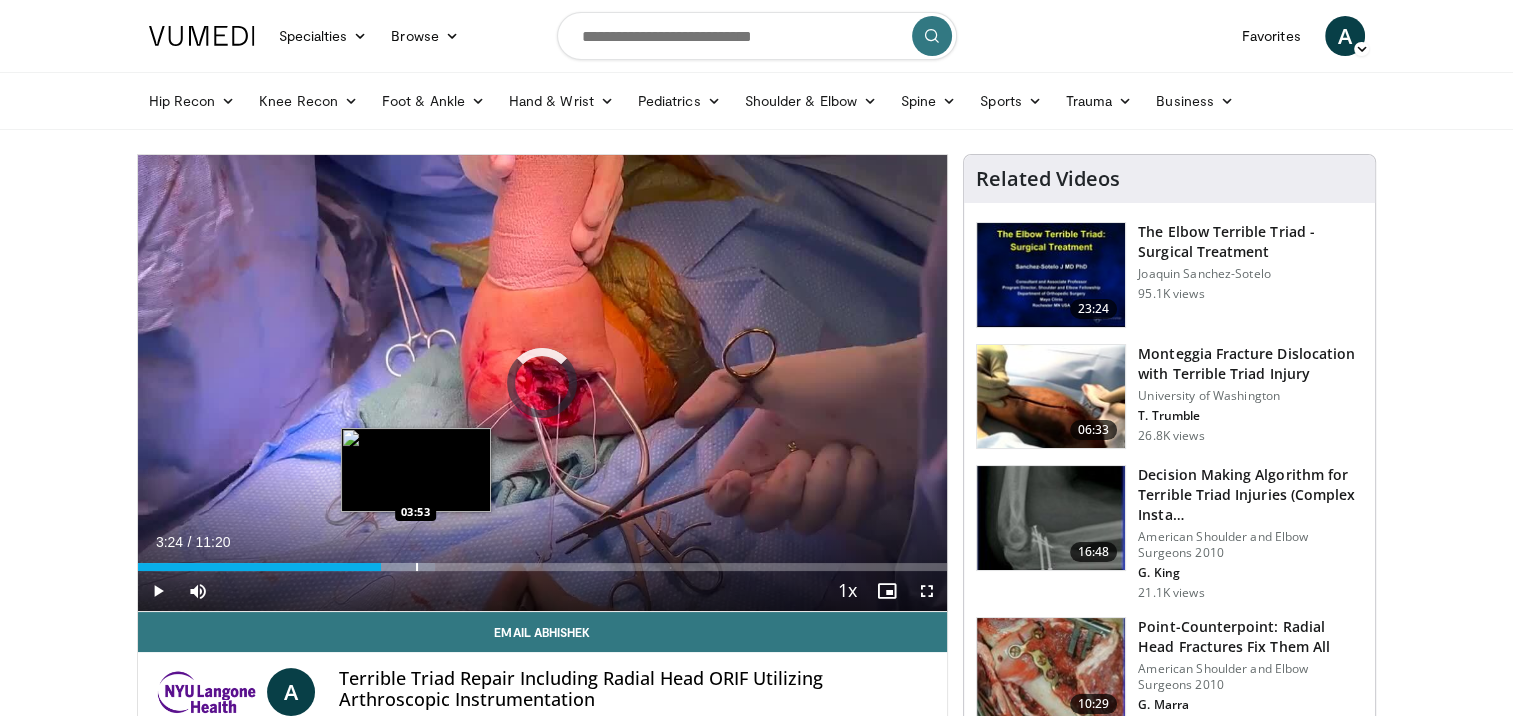 click at bounding box center [417, 567] 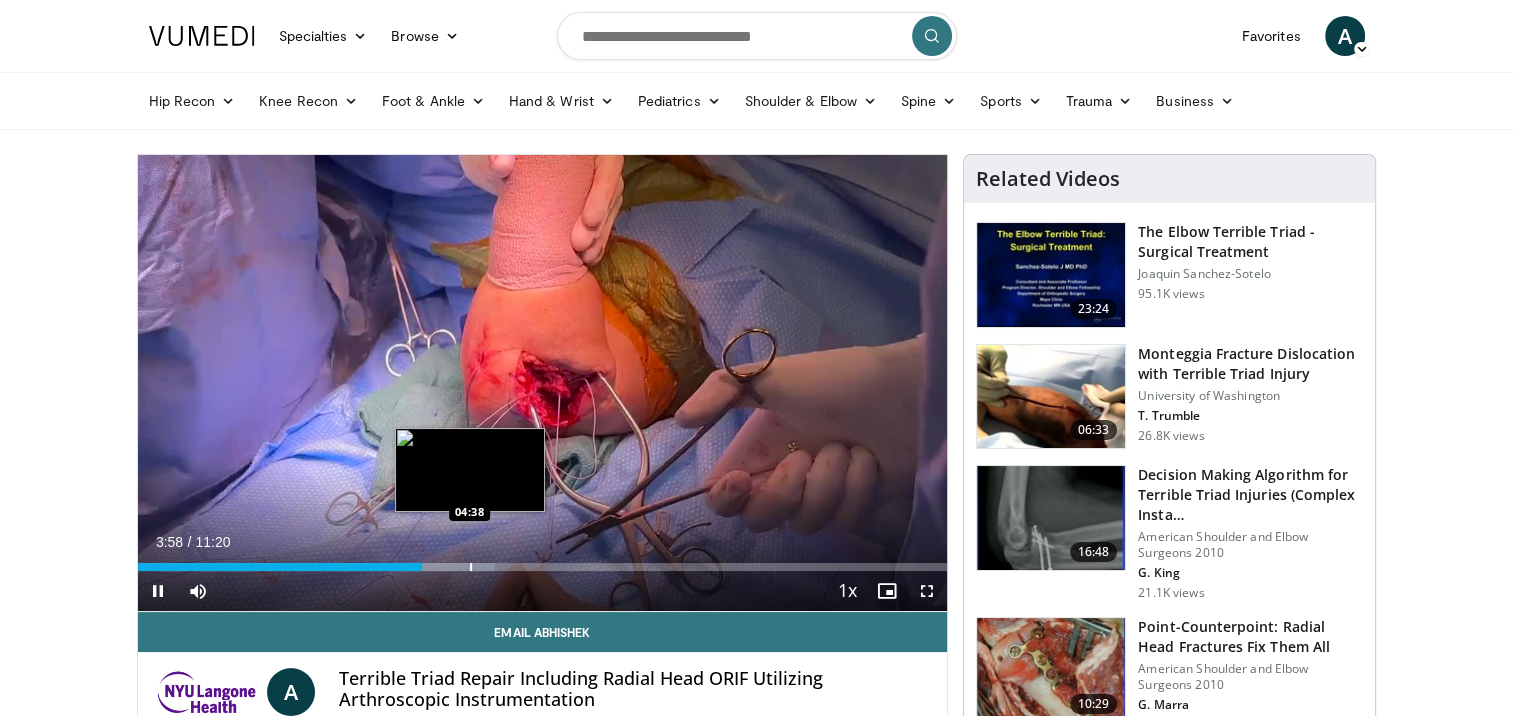 click at bounding box center (471, 567) 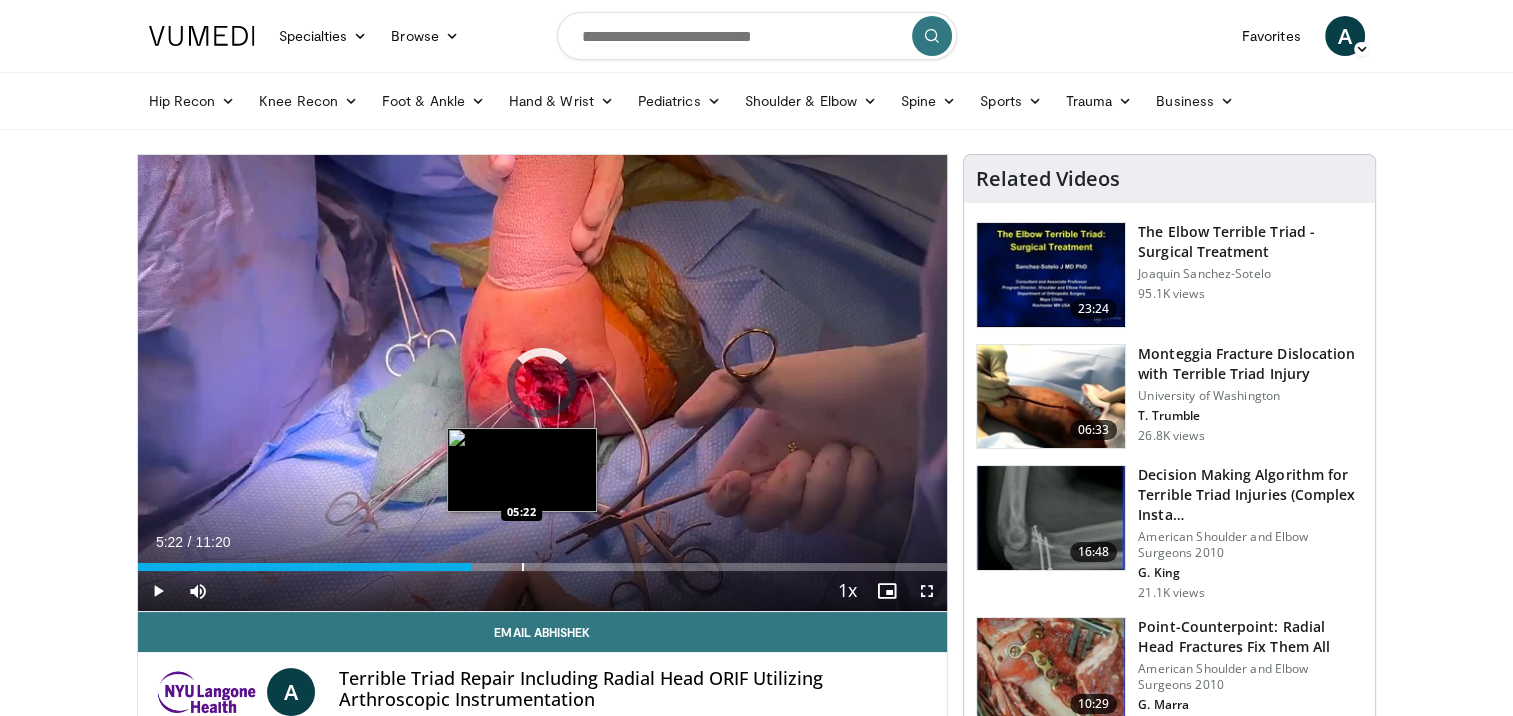 click on "Loaded :  0.00% 04:40 05:22" at bounding box center (543, 561) 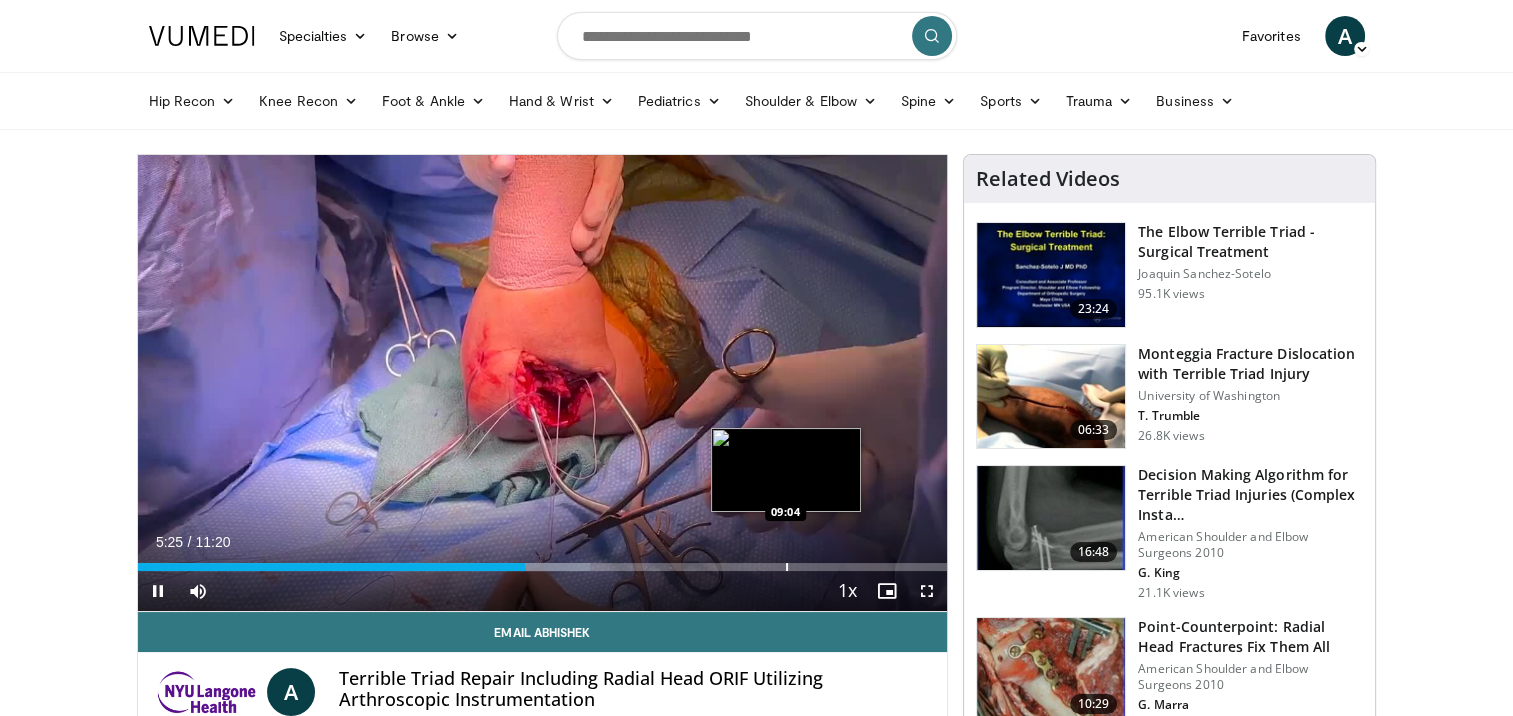 click on "Loaded :  55.94% 05:25 09:04" at bounding box center (543, 567) 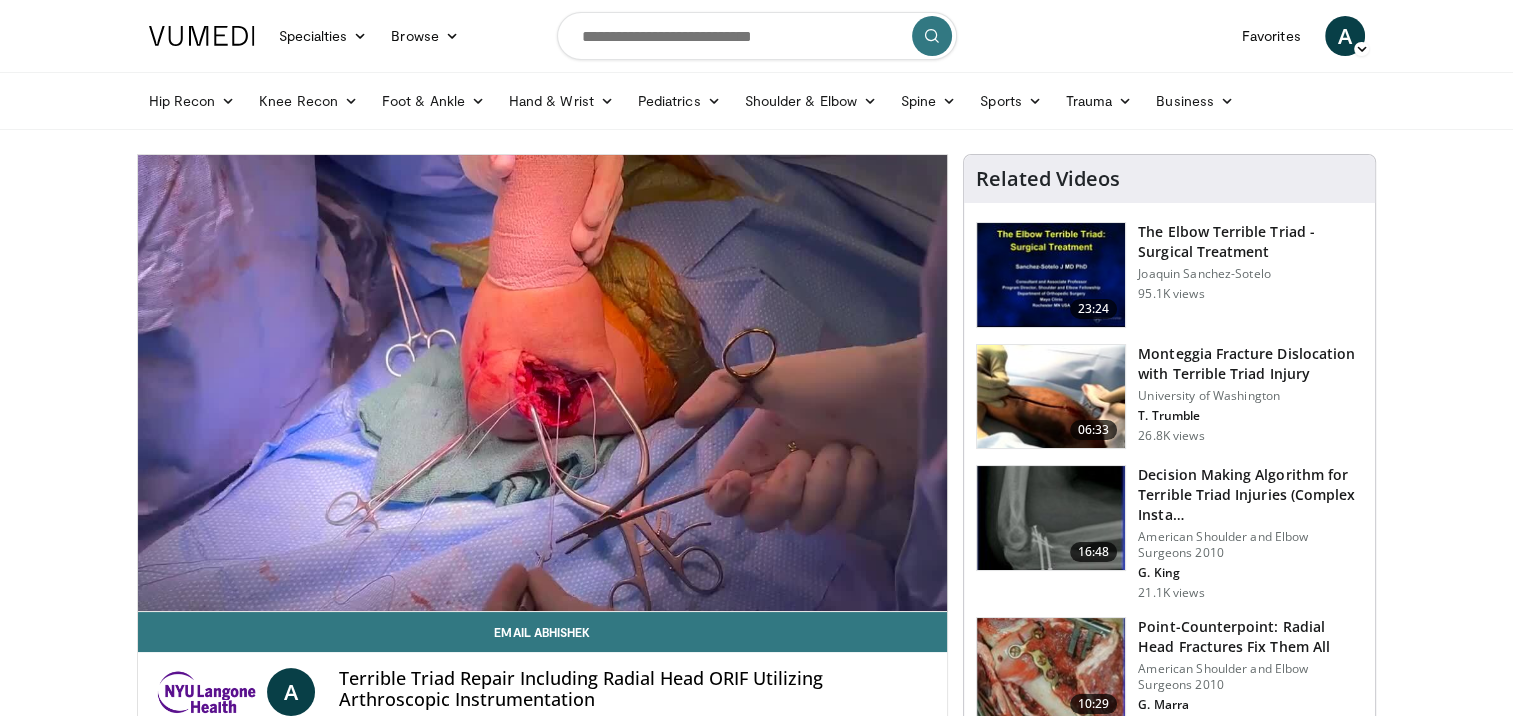 scroll, scrollTop: 0, scrollLeft: 0, axis: both 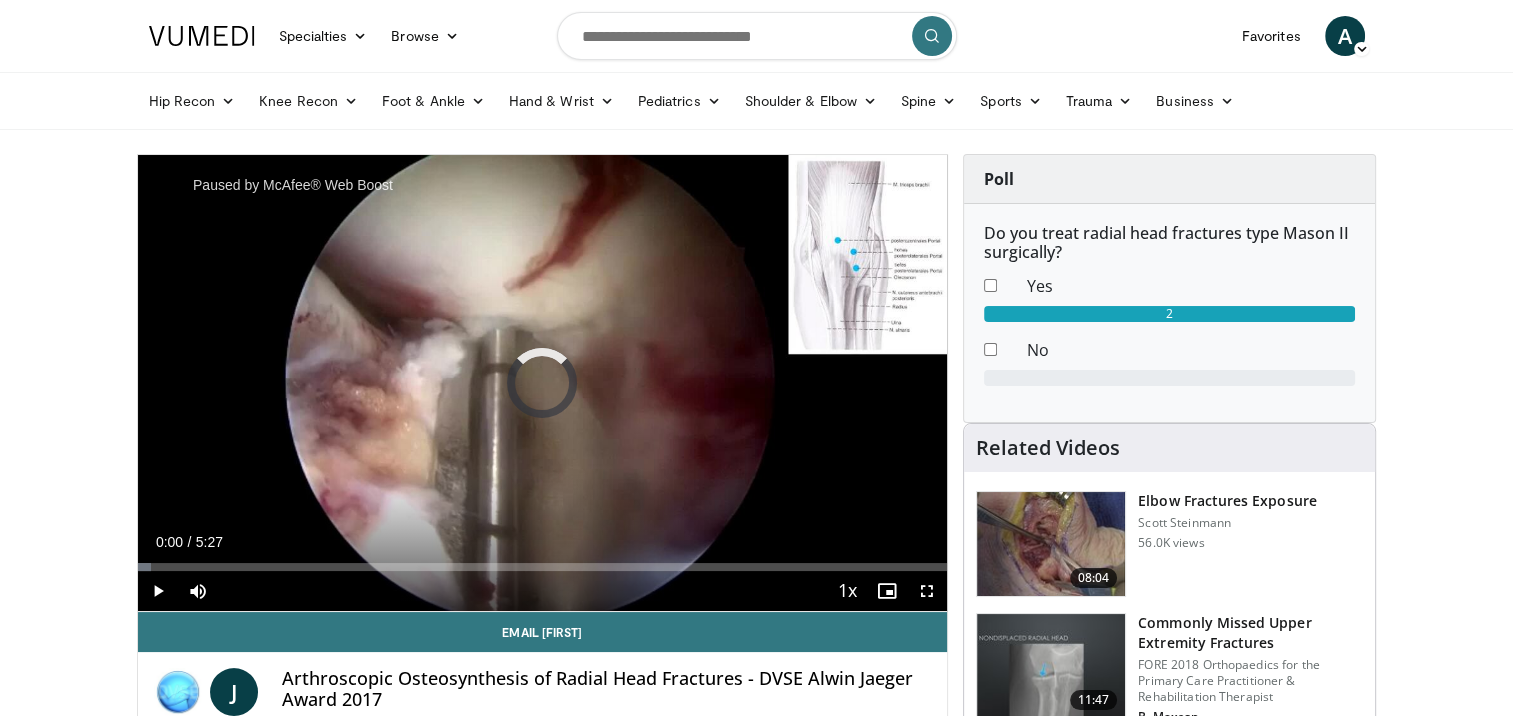 click on "Paused by McAfee® Web Boost" at bounding box center (287, 185) 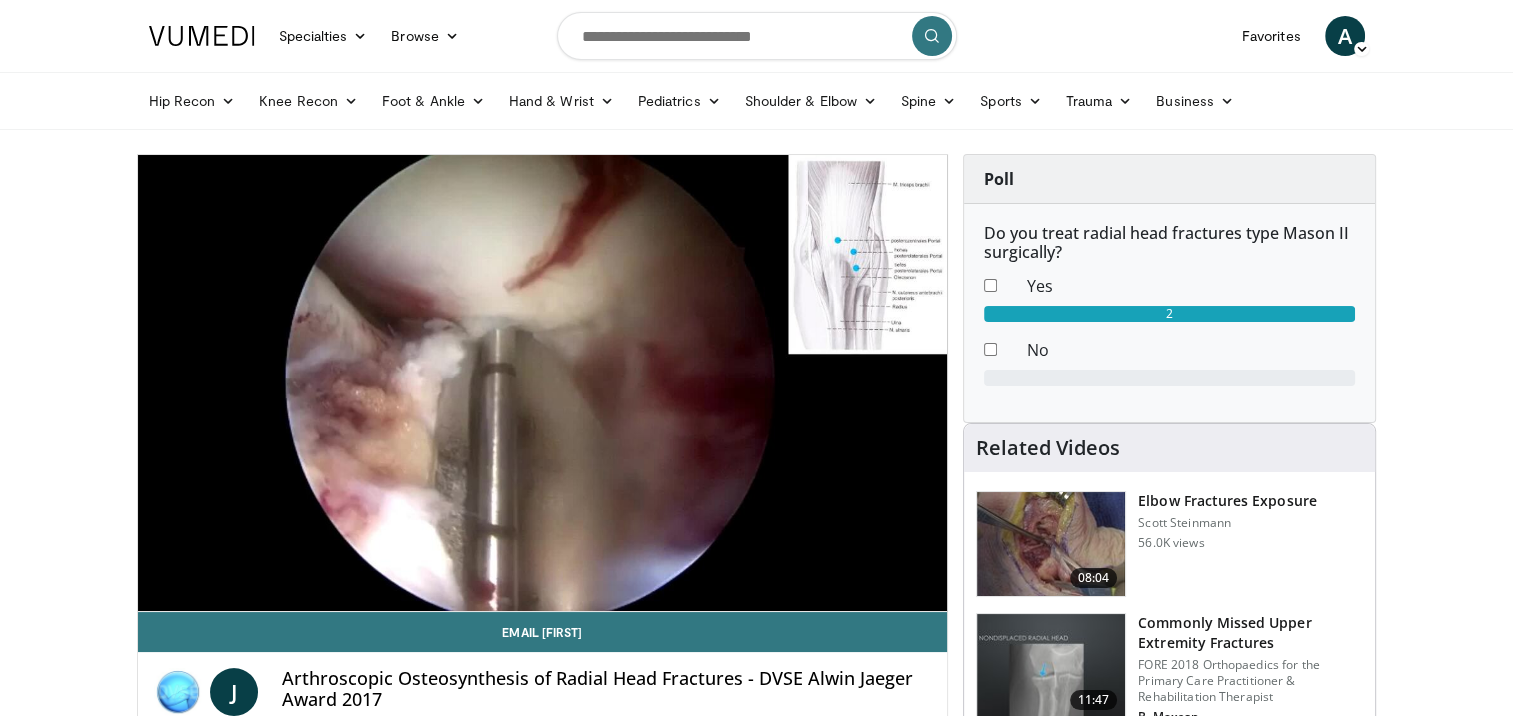 click on "Specialties
Adult & Family Medicine
Allergy, Asthma, Immunology
Anesthesiology
Cardiology
Dental
Dermatology
Endocrinology
Gastroenterology & Hepatology
General Surgery
Hematology & Oncology
Infectious Disease
Nephrology
Neurology
Neurosurgery
Obstetrics & Gynecology
Ophthalmology
Oral Maxillofacial
Orthopaedics
Otolaryngology
Pediatrics
Plastic Surgery
Podiatry
Psychiatry
Pulmonology
Radiation Oncology
Radiology
Rheumatology
Urology" at bounding box center [756, 1662] 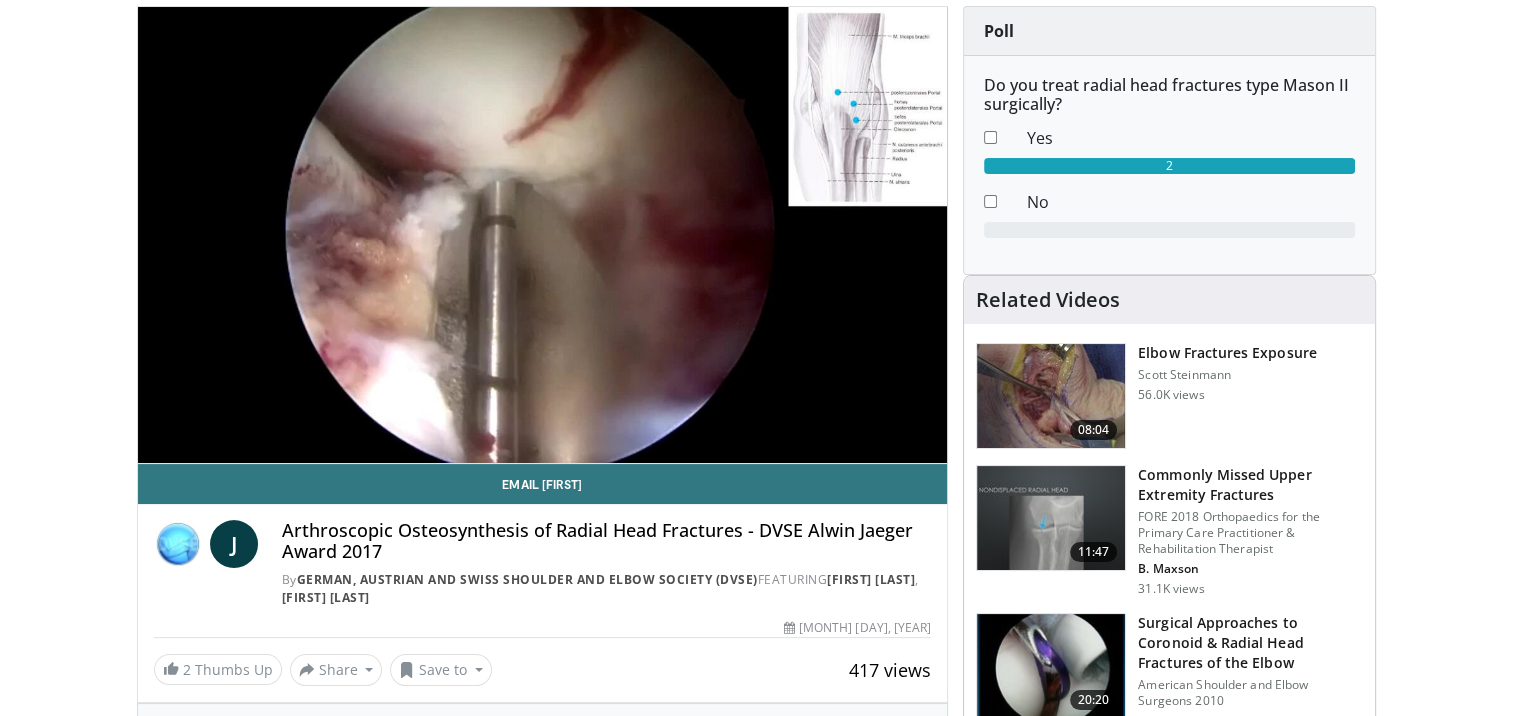 scroll, scrollTop: 0, scrollLeft: 0, axis: both 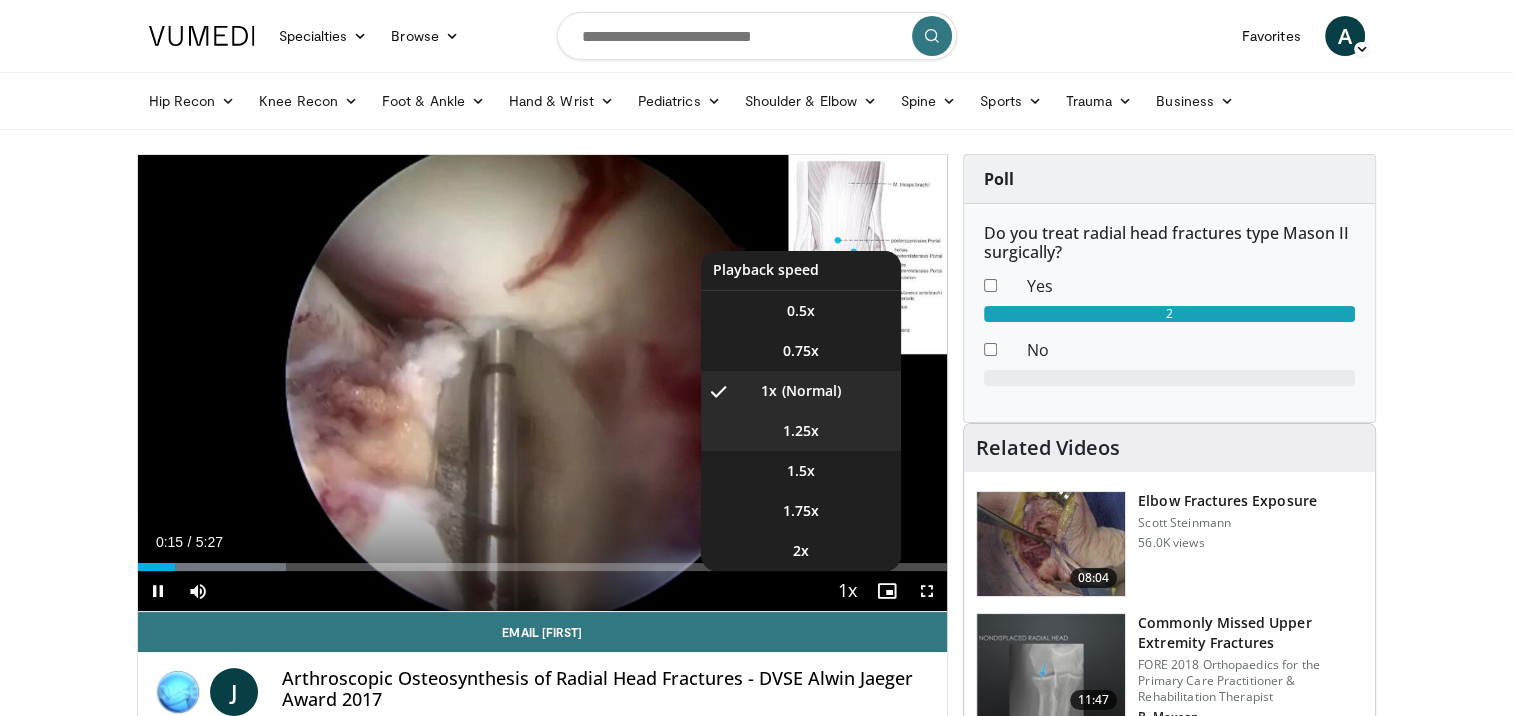 click on "1.25x" at bounding box center (801, 431) 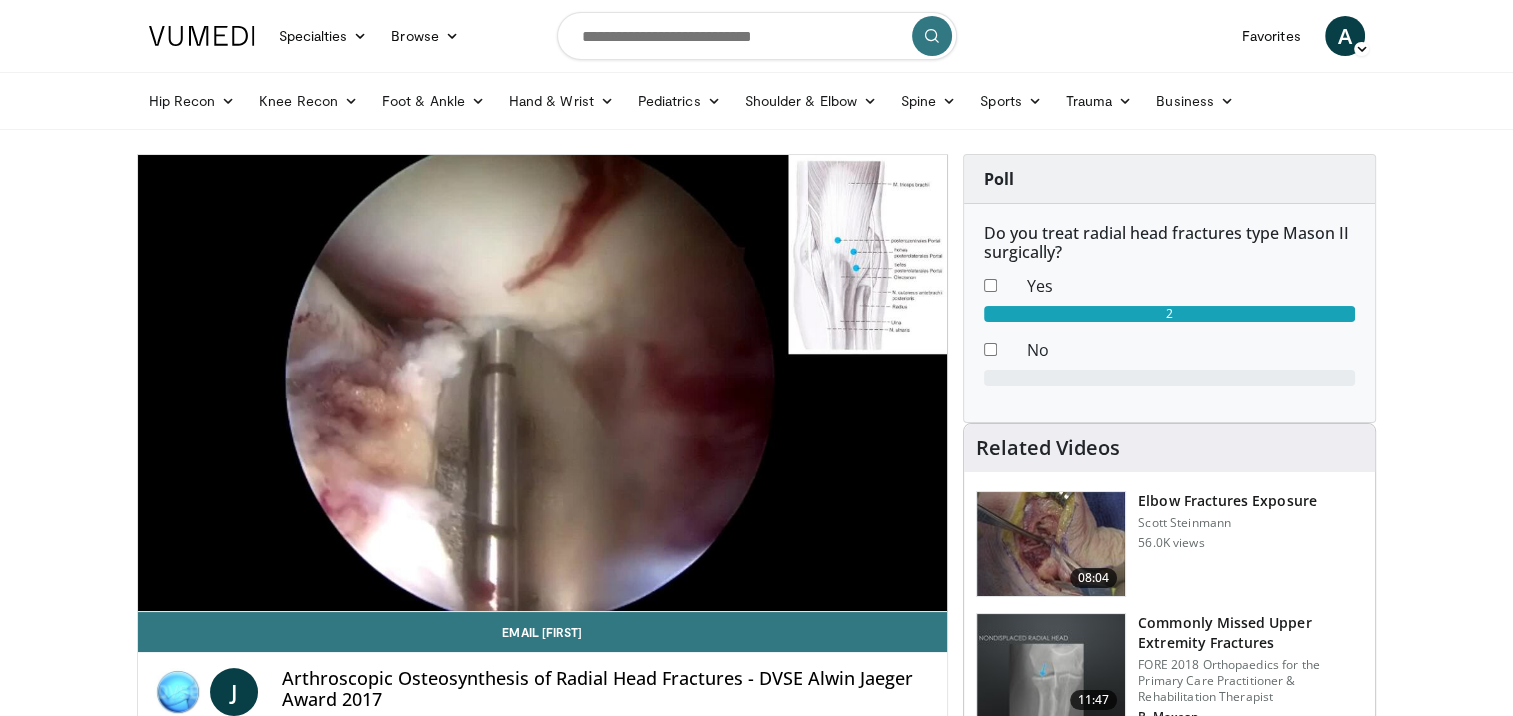 click on "Specialties
Adult & Family Medicine
Allergy, Asthma, Immunology
Anesthesiology
Cardiology
Dental
Dermatology
Endocrinology
Gastroenterology & Hepatology
General Surgery
Hematology & Oncology
Infectious Disease
Nephrology
Neurology
Neurosurgery
Obstetrics & Gynecology
Ophthalmology
Oral Maxillofacial
Orthopaedics
Otolaryngology
Pediatrics
Plastic Surgery
Podiatry
Psychiatry
Pulmonology
Radiation Oncology
Radiology
Rheumatology
Urology" at bounding box center (756, 1662) 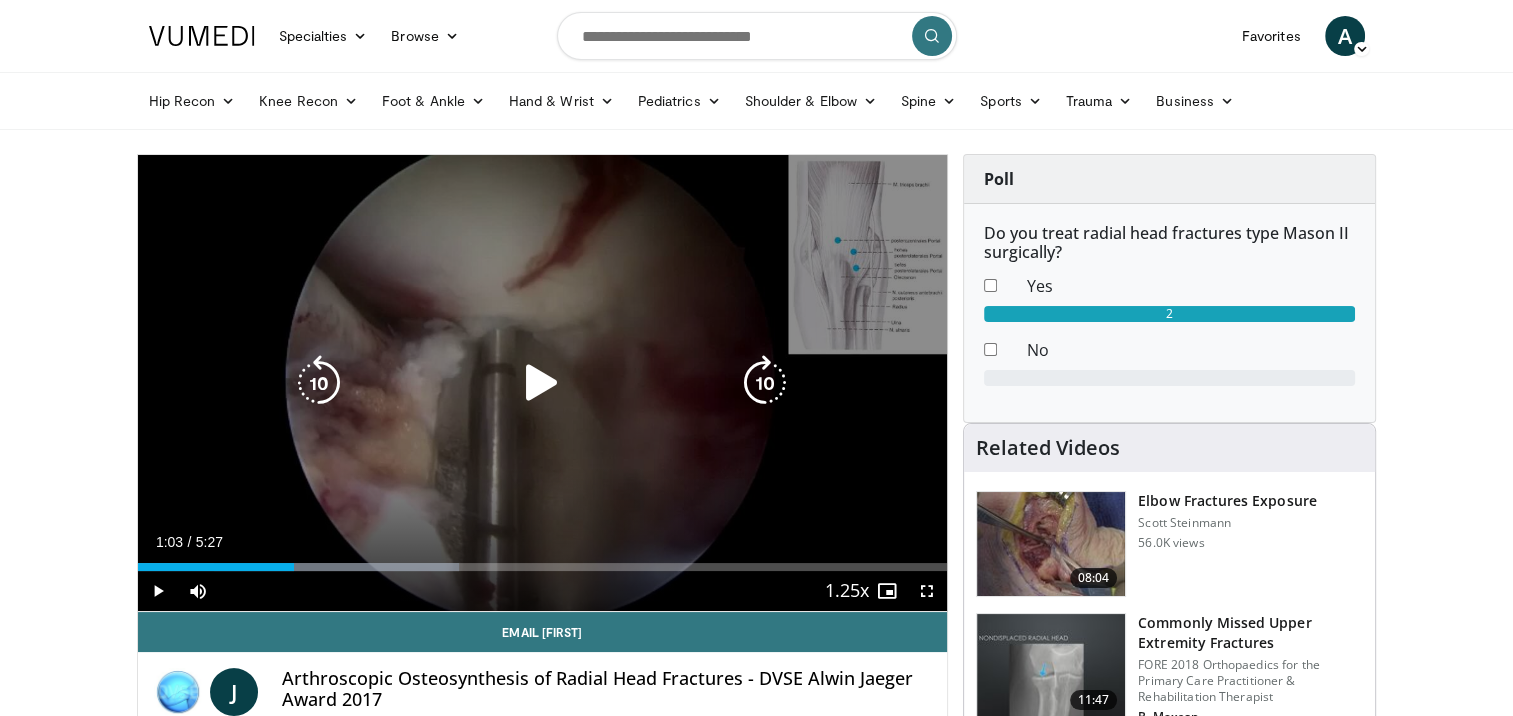 click at bounding box center (542, 383) 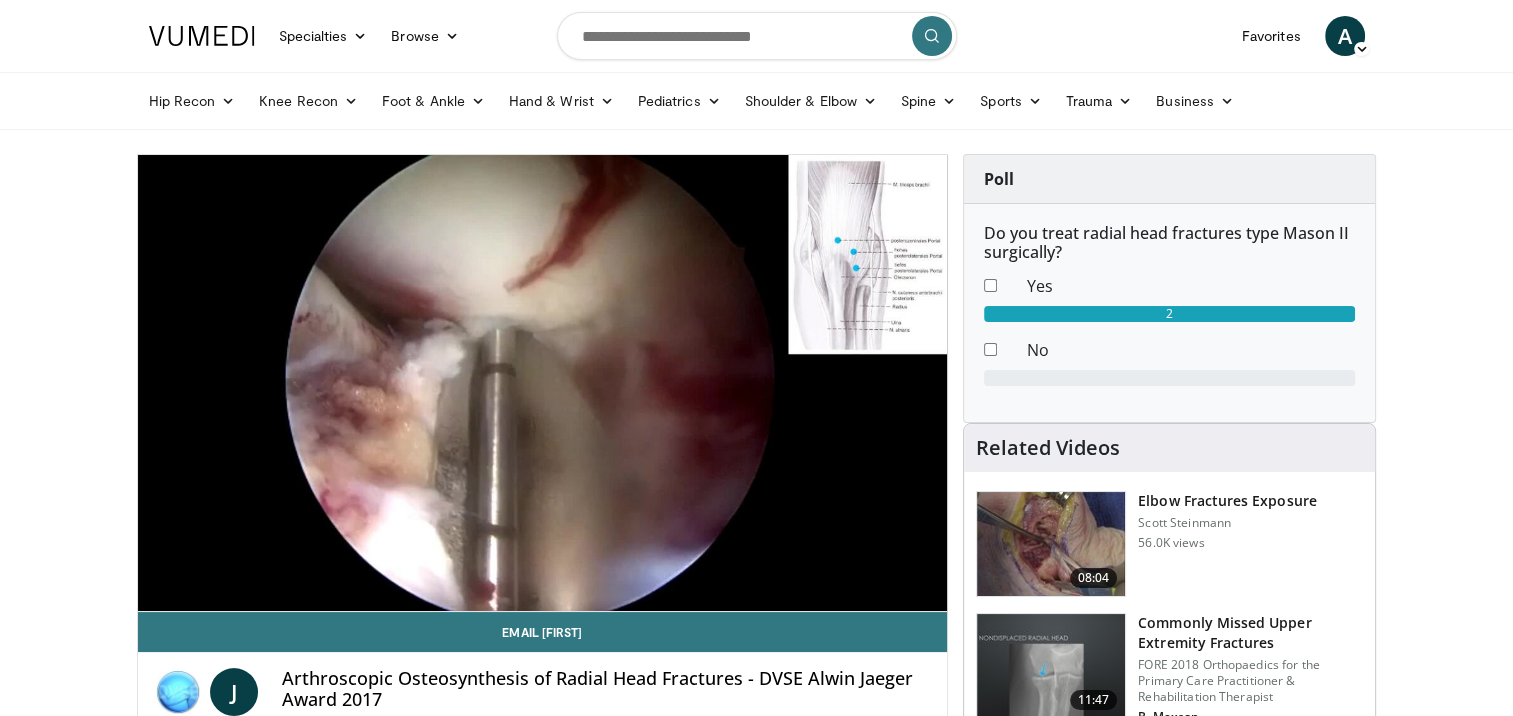 click on "Specialties
Adult & Family Medicine
Allergy, Asthma, Immunology
Anesthesiology
Cardiology
Dental
Dermatology
Endocrinology
Gastroenterology & Hepatology
General Surgery
Hematology & Oncology
Infectious Disease
Nephrology
Neurology
Neurosurgery
Obstetrics & Gynecology
Ophthalmology
Oral Maxillofacial
Orthopaedics
Otolaryngology
Pediatrics
Plastic Surgery
Podiatry
Psychiatry
Pulmonology
Radiation Oncology
Radiology
Rheumatology
Urology" at bounding box center [756, 1662] 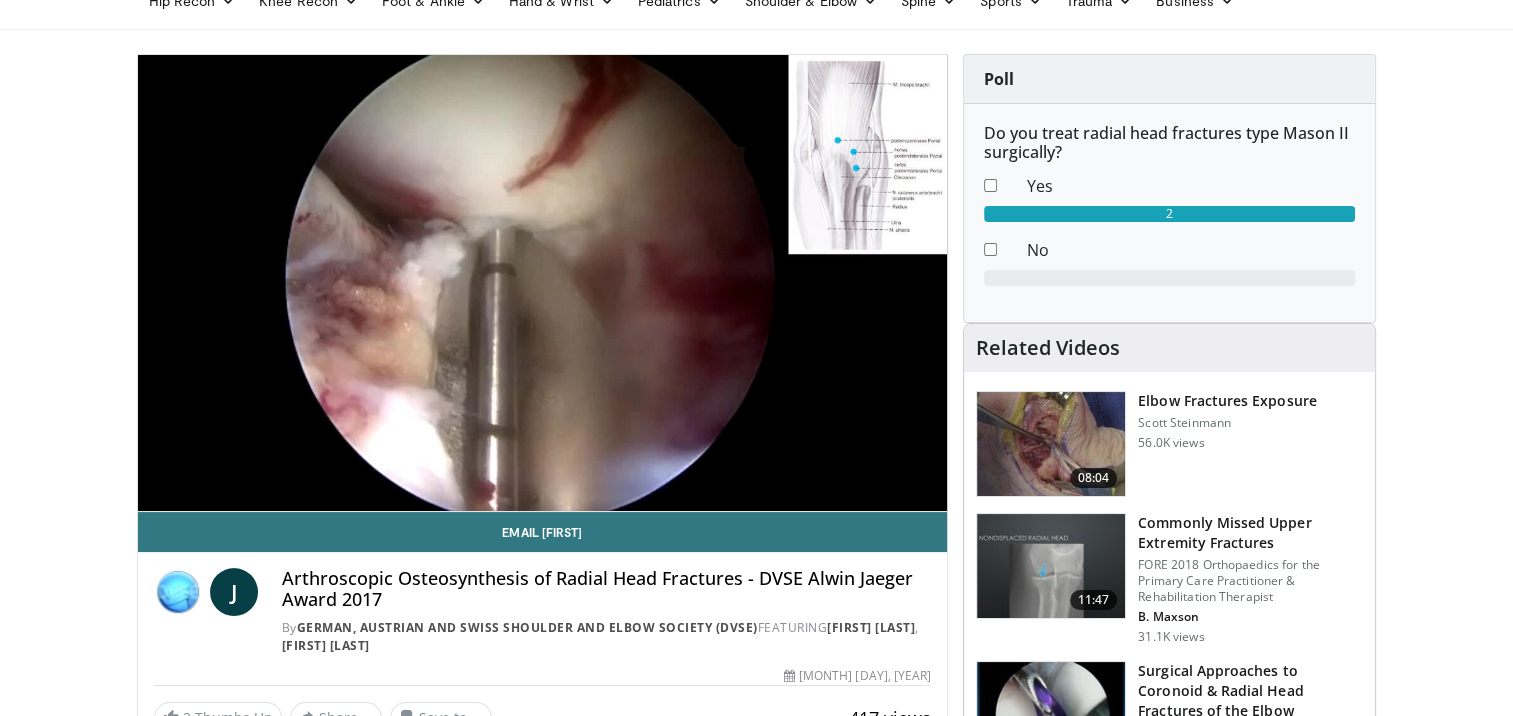scroll, scrollTop: 200, scrollLeft: 0, axis: vertical 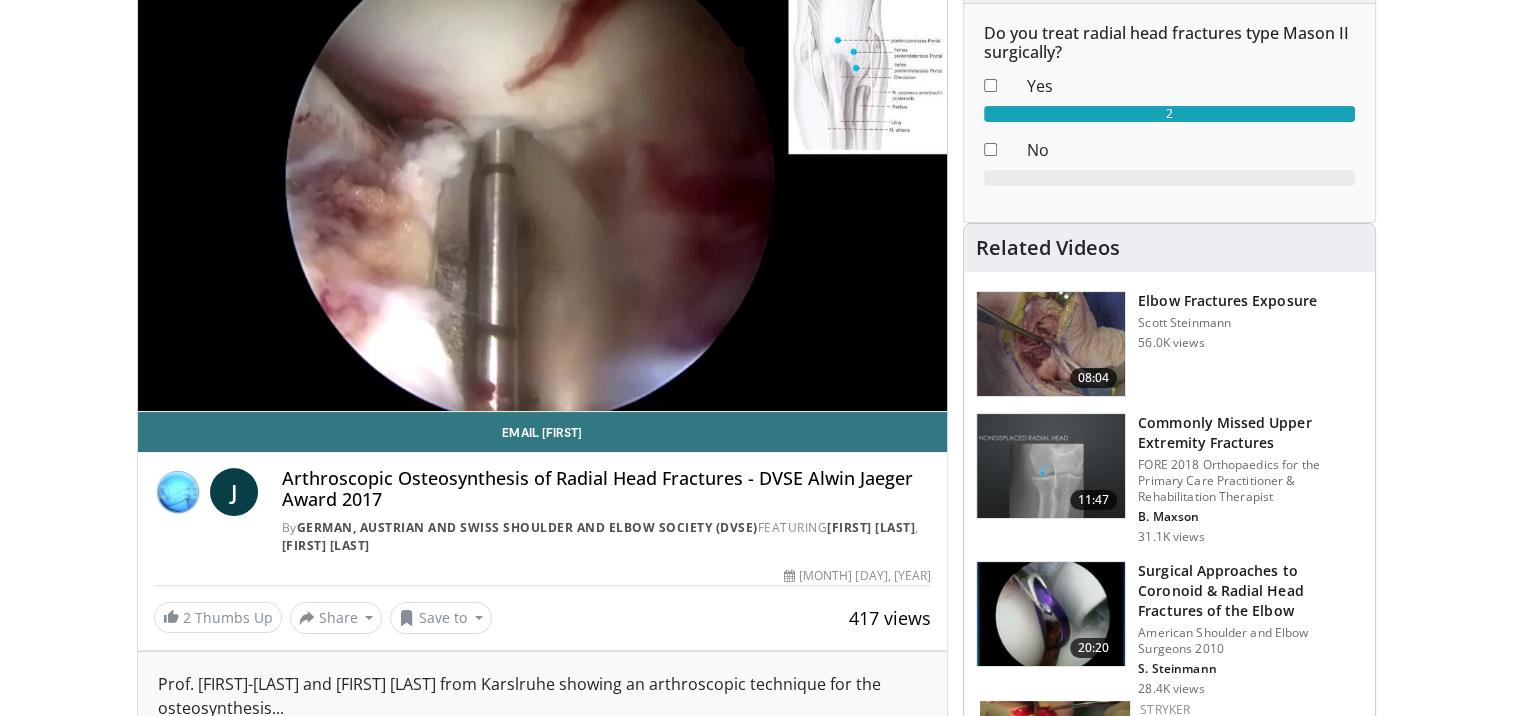 click at bounding box center [1051, 466] 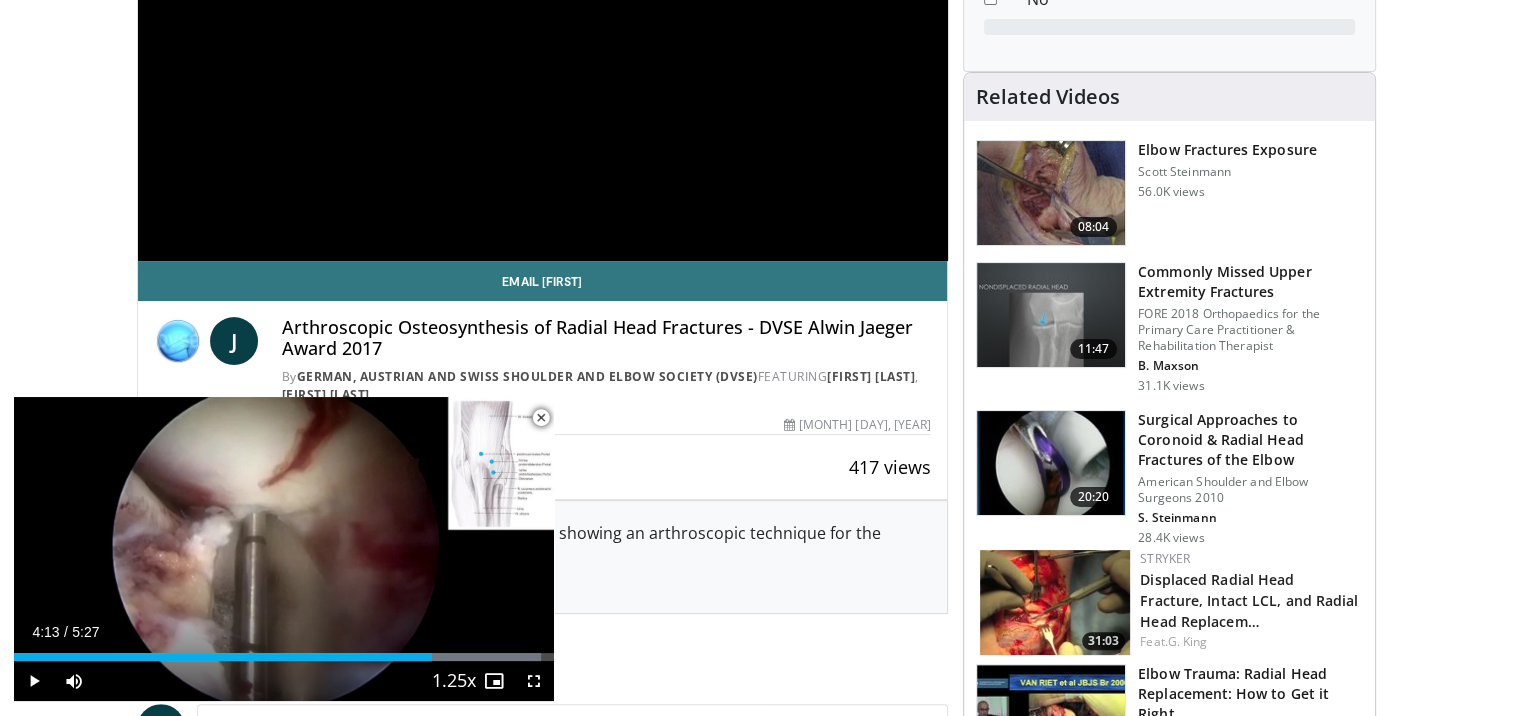 scroll, scrollTop: 400, scrollLeft: 0, axis: vertical 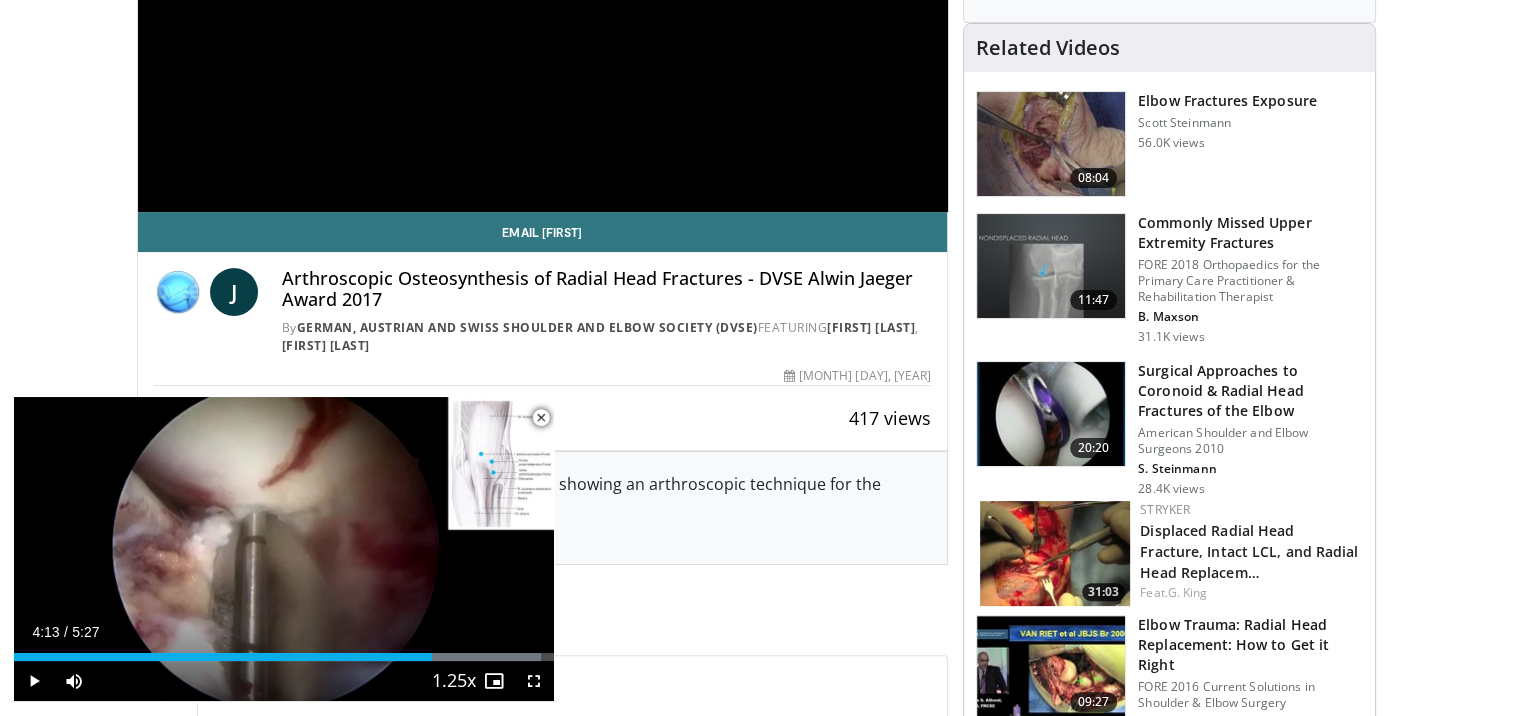 click on "Surgical Approaches to Coronoid & Radial Head Fractures of the Elbow" at bounding box center (1250, 391) 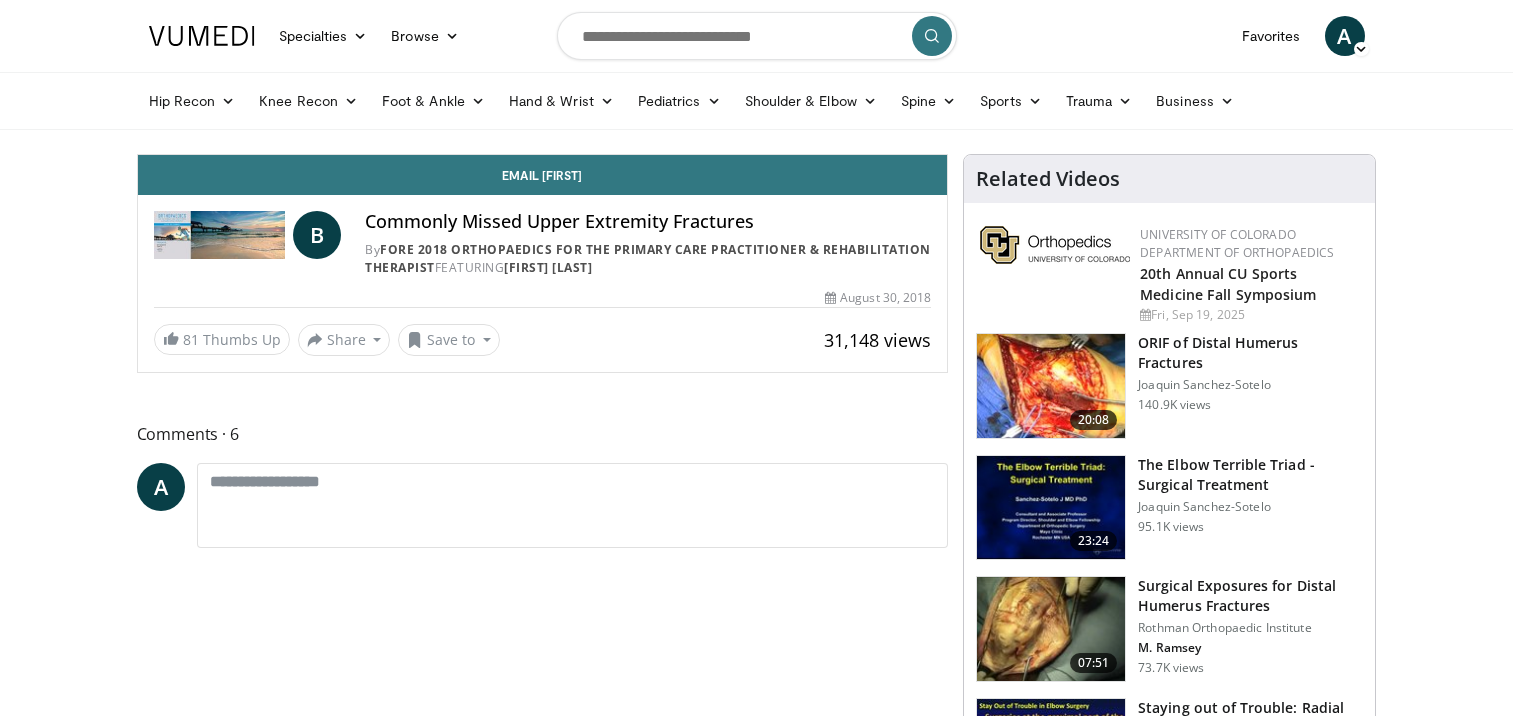 scroll, scrollTop: 0, scrollLeft: 0, axis: both 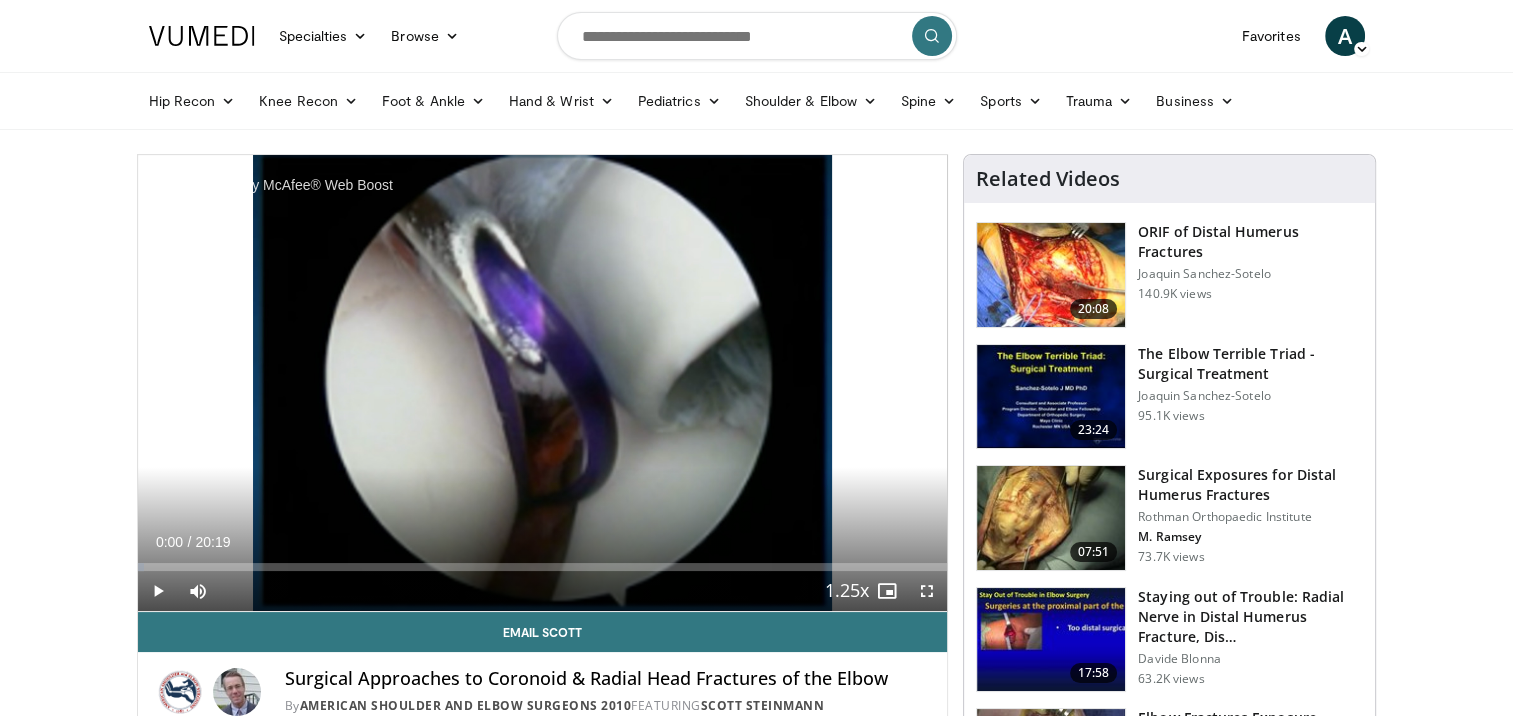 click on "Paused by McAfee® Web Boost" at bounding box center (287, 185) 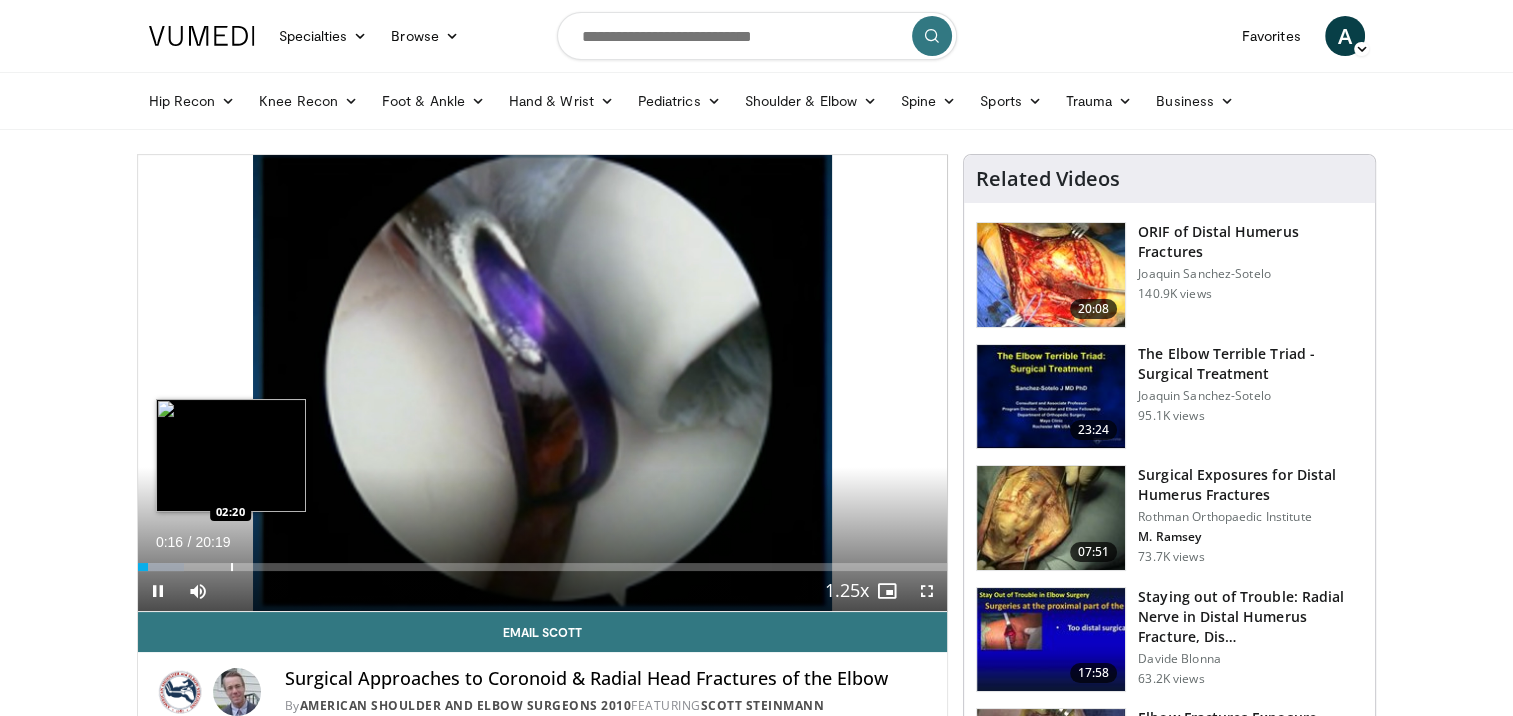 click on "Loaded :  5.69% 00:16 02:20" at bounding box center (543, 561) 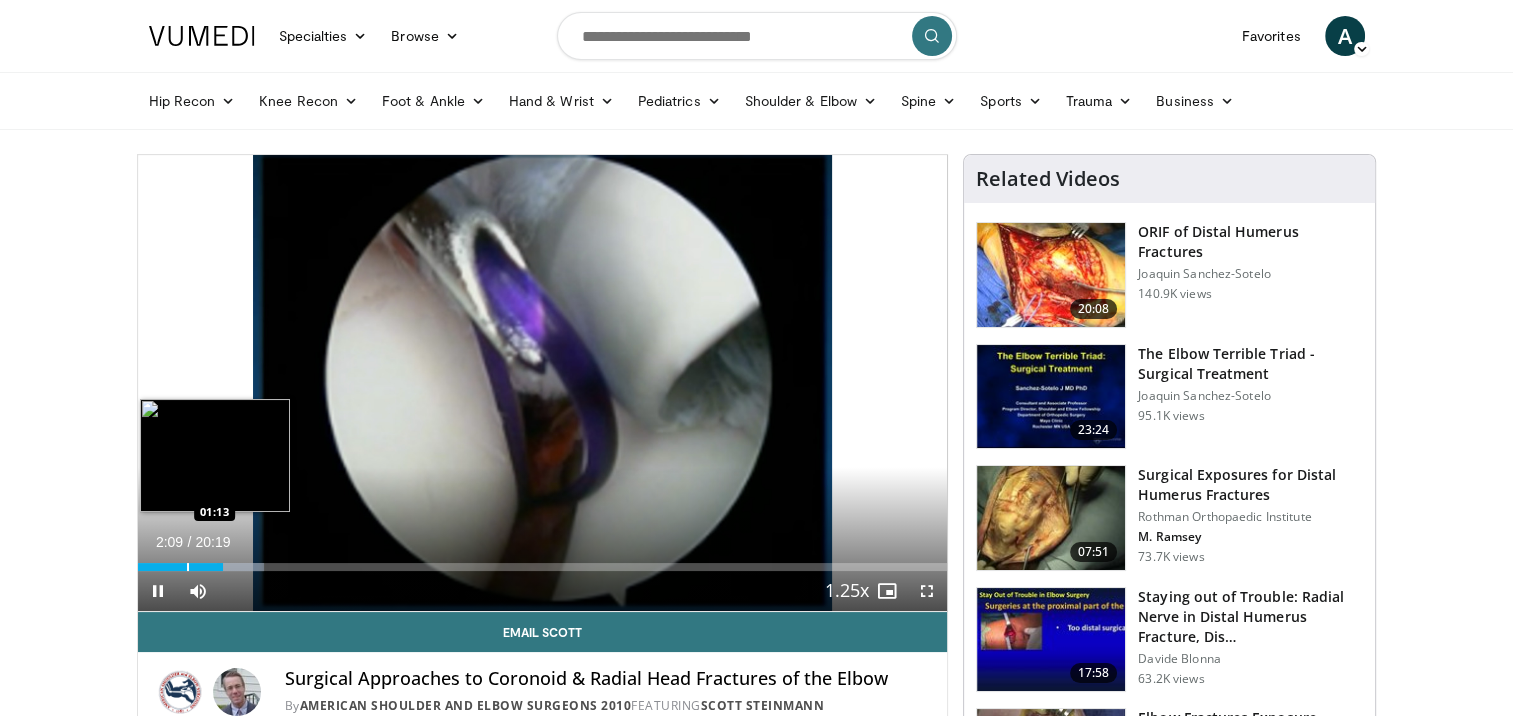 click at bounding box center (188, 567) 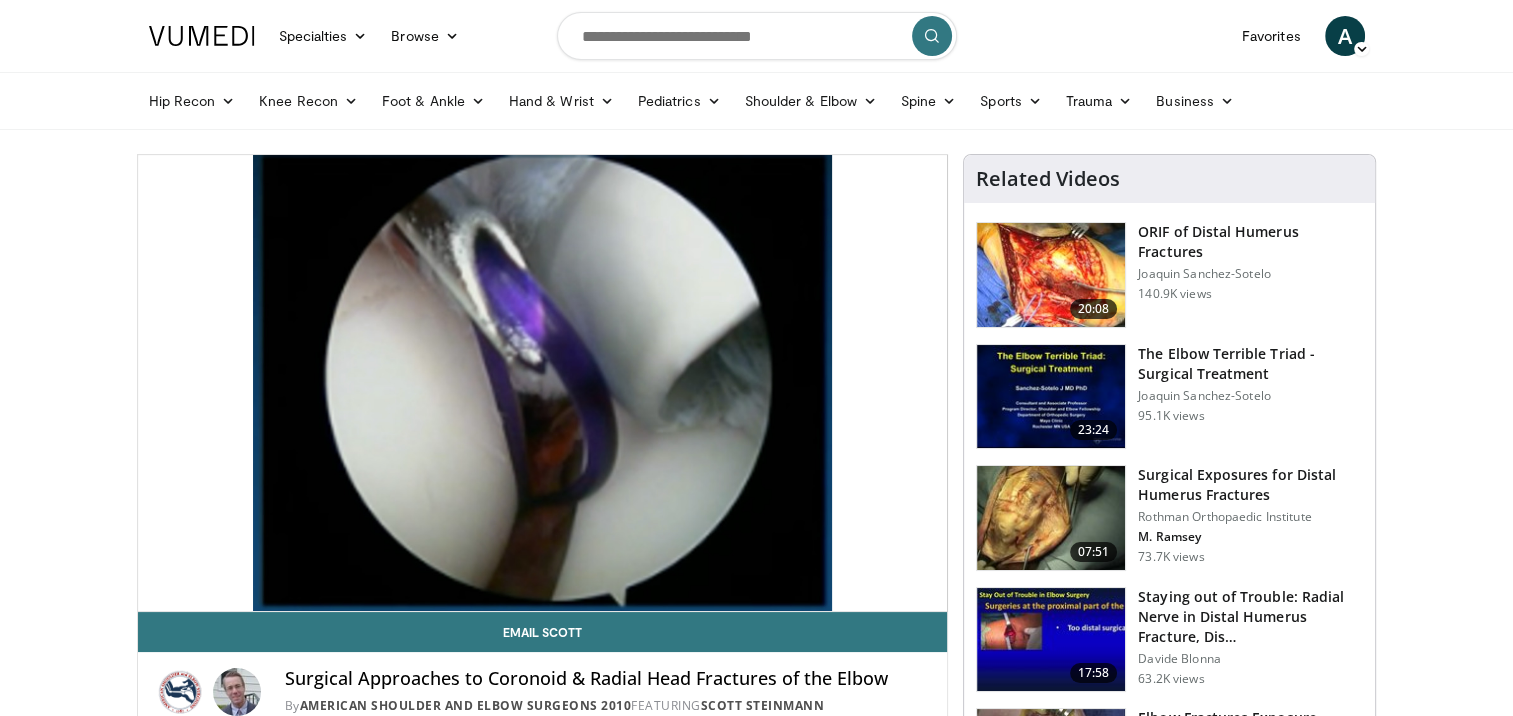 click on "Specialties
Adult & Family Medicine
Allergy, Asthma, Immunology
Anesthesiology
Cardiology
Dental
Dermatology
Endocrinology
Gastroenterology & Hepatology
General Surgery
Hematology & Oncology
Infectious Disease
Nephrology
Neurology
Neurosurgery
Obstetrics & Gynecology
Ophthalmology
Oral Maxillofacial
Orthopaedics
Otolaryngology
Pediatrics
Plastic Surgery
Podiatry
Psychiatry
Pulmonology
Radiation Oncology
Radiology
Rheumatology
Urology" at bounding box center [756, 1505] 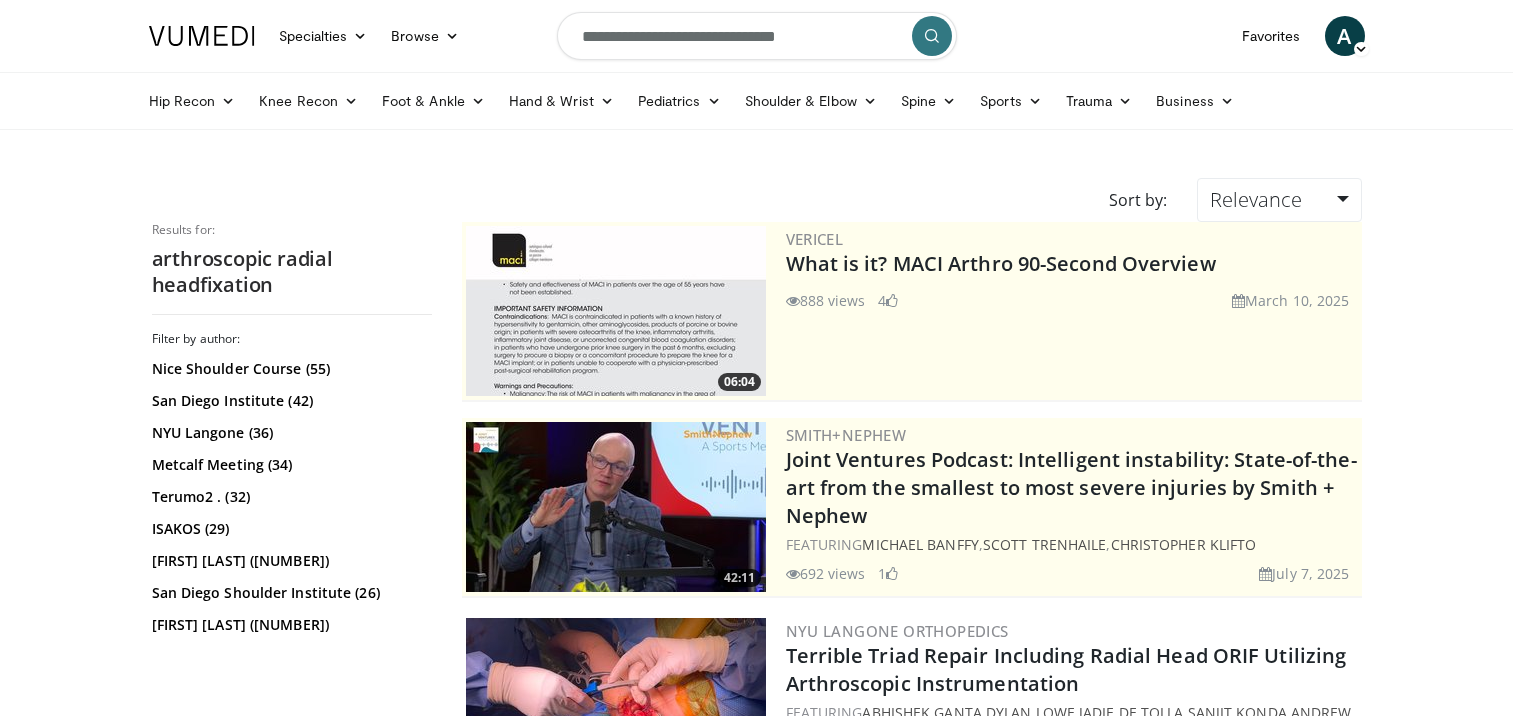 scroll, scrollTop: 0, scrollLeft: 0, axis: both 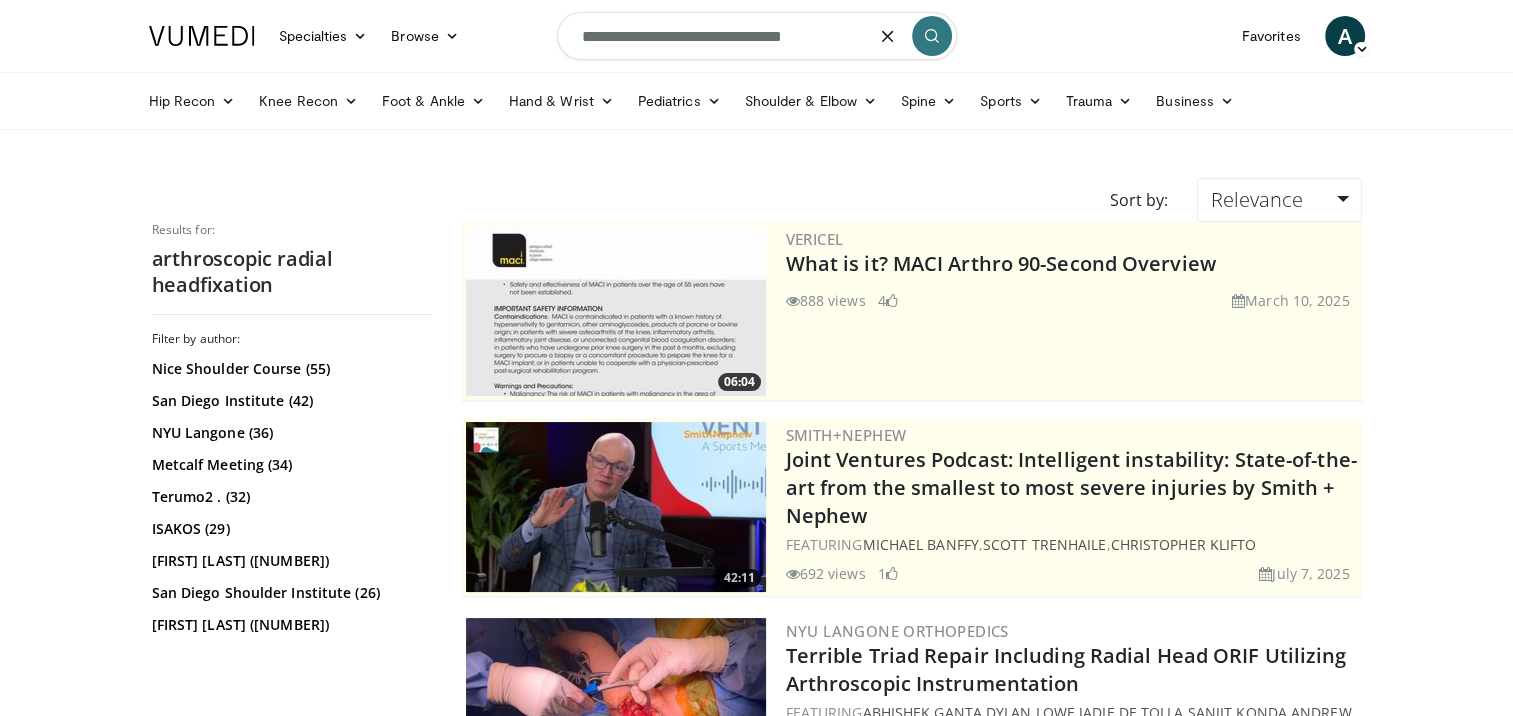 type on "**********" 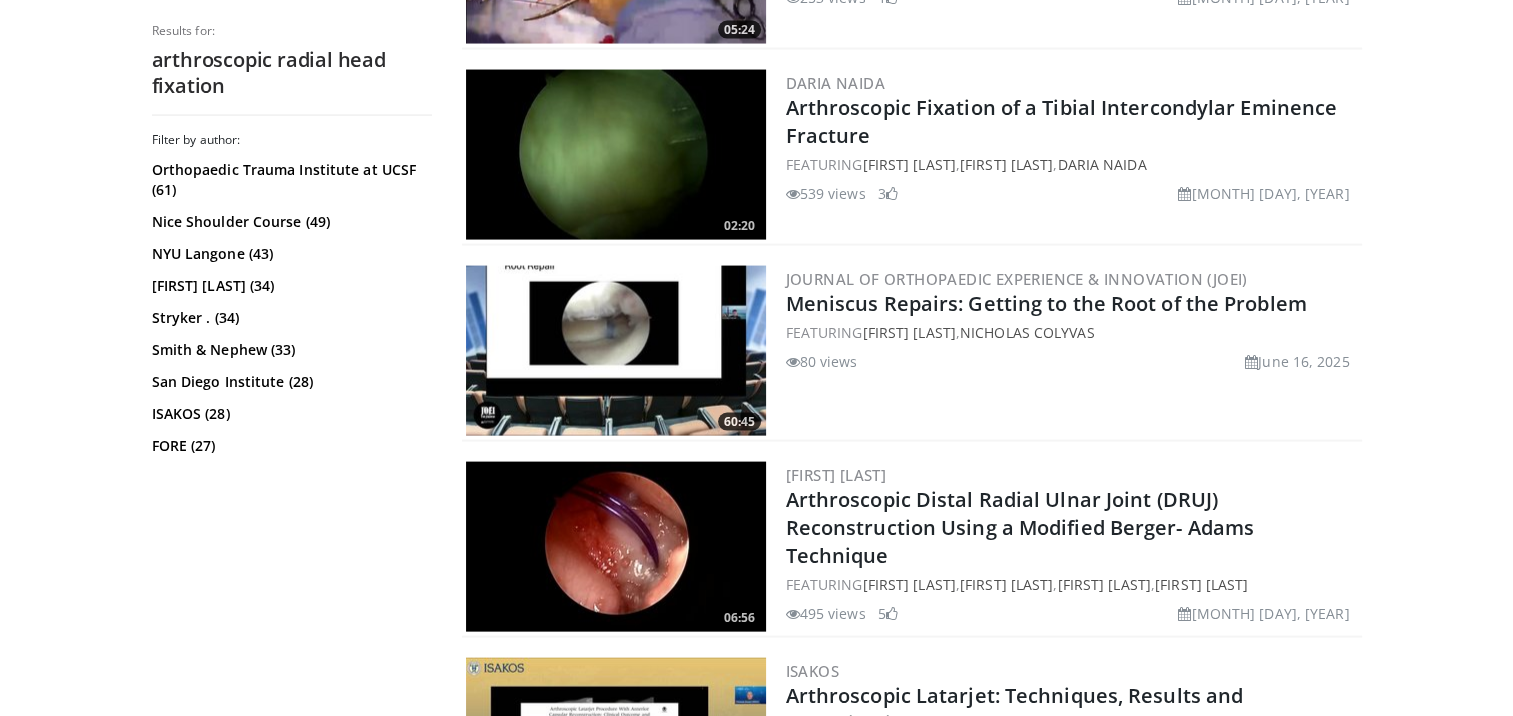 scroll, scrollTop: 3638, scrollLeft: 0, axis: vertical 